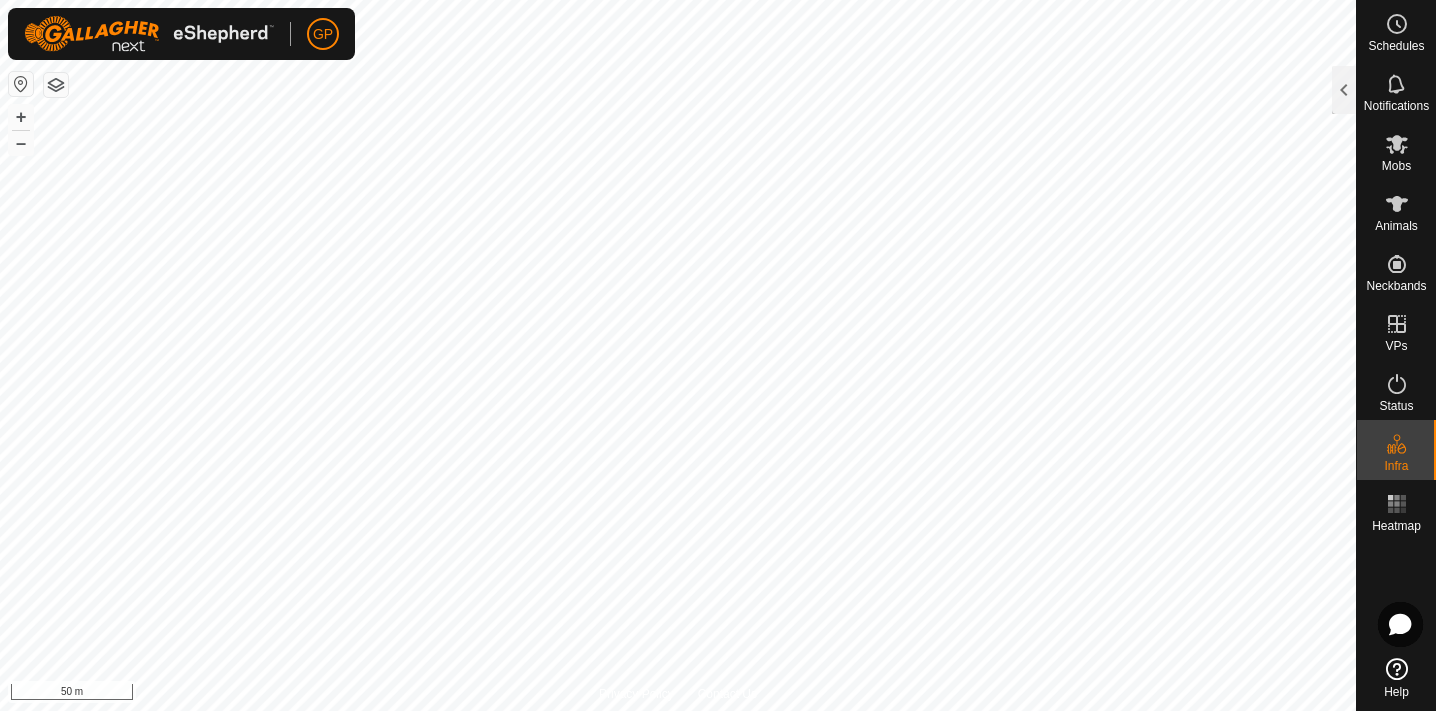 scroll, scrollTop: 0, scrollLeft: 0, axis: both 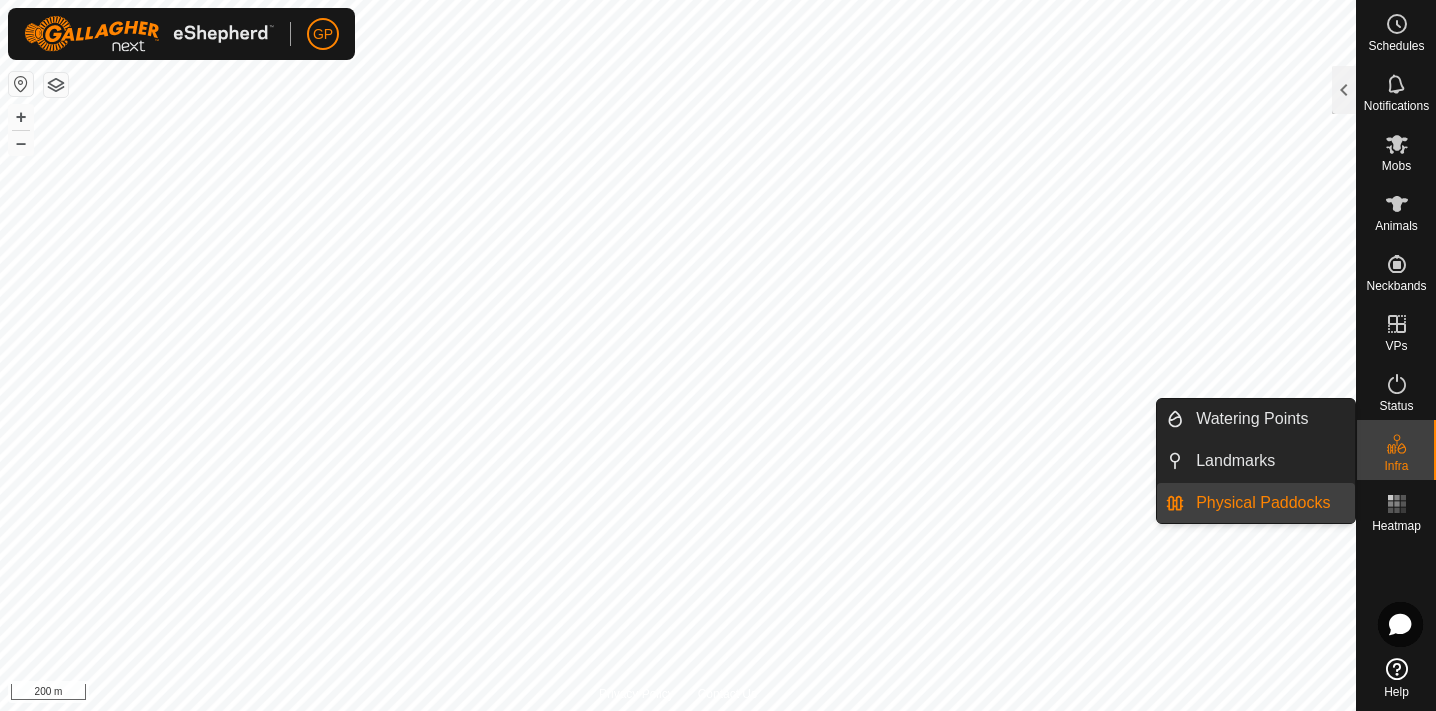 click on "Physical Paddocks" at bounding box center [1269, 503] 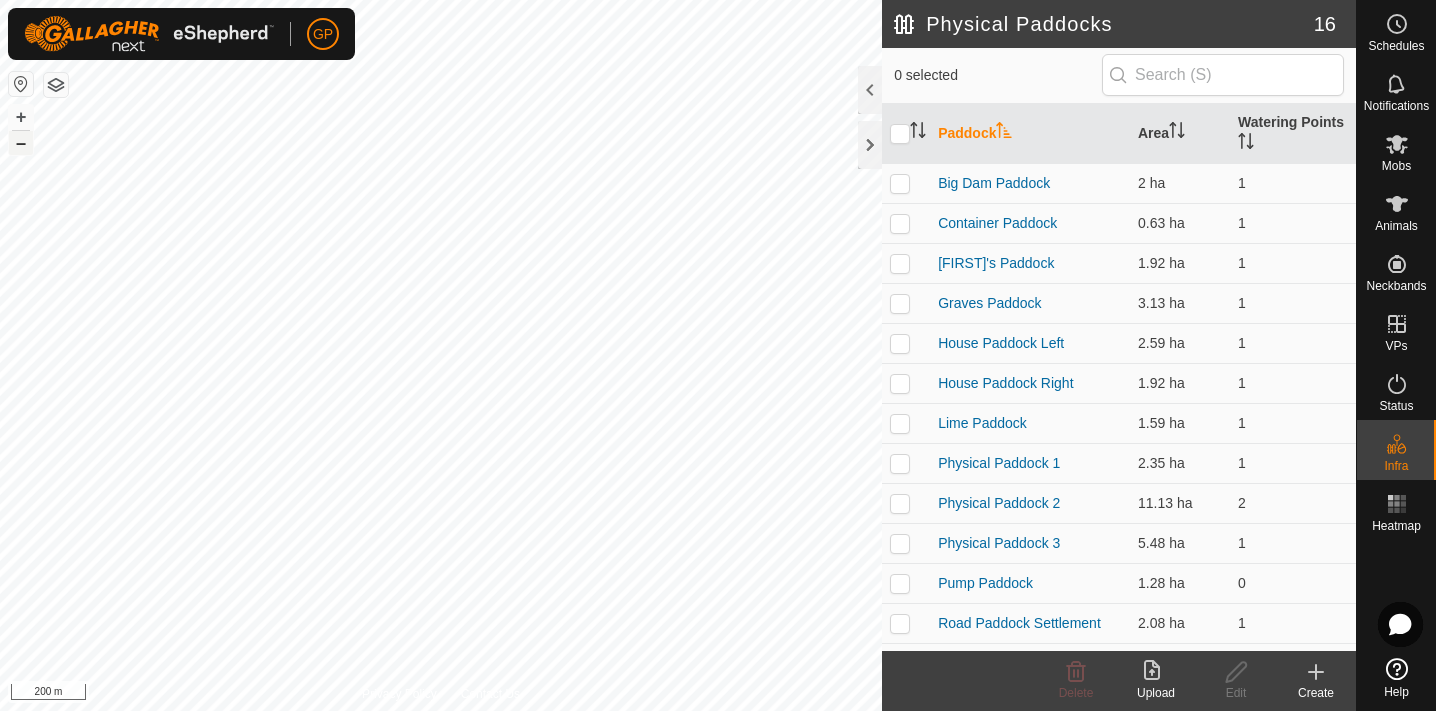 click on "–" at bounding box center (21, 143) 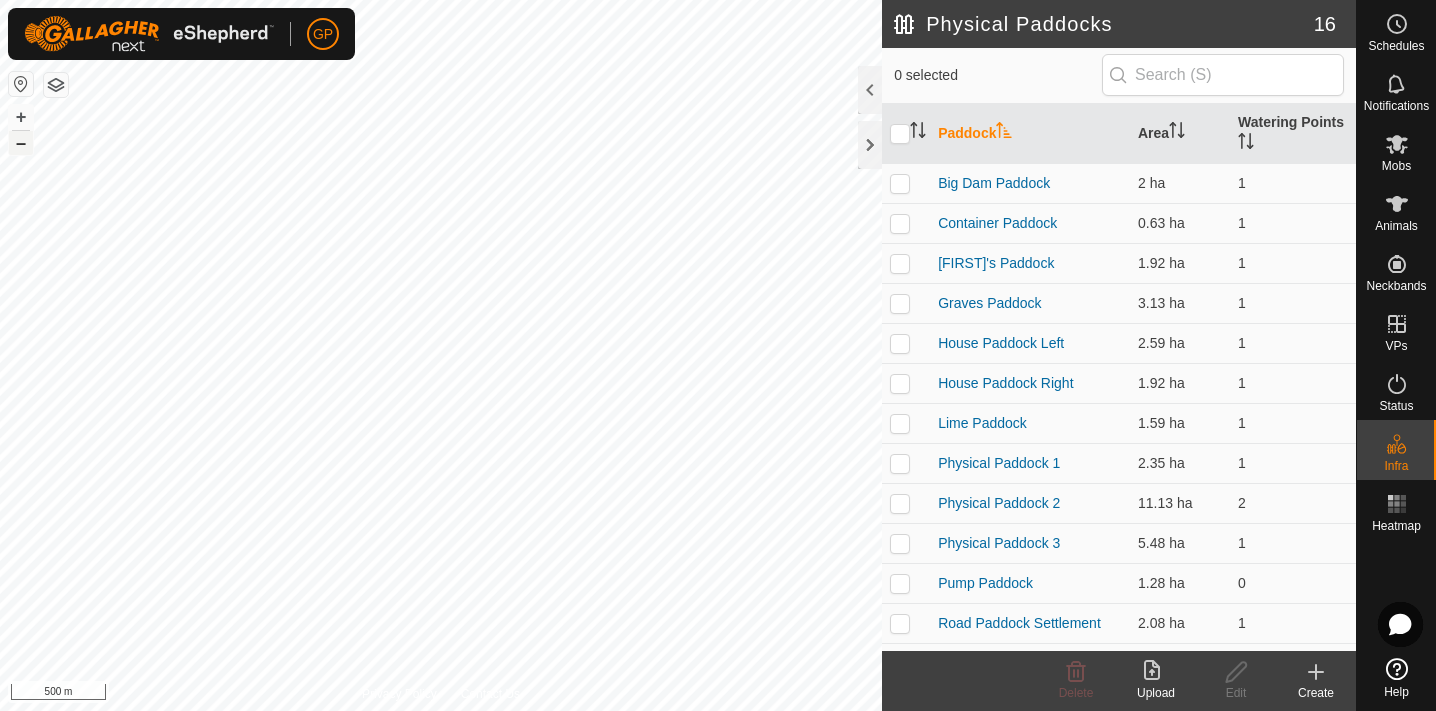 click on "–" at bounding box center [21, 143] 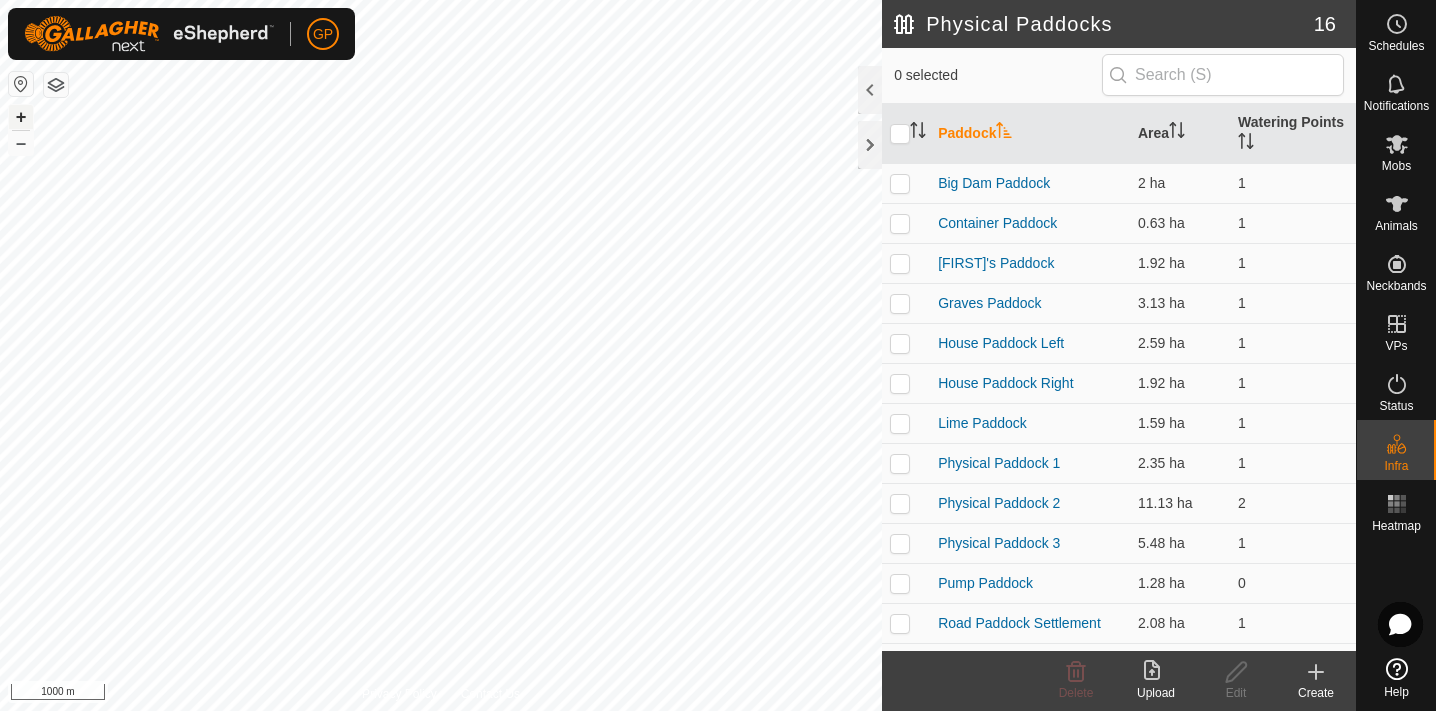click on "+" at bounding box center (21, 117) 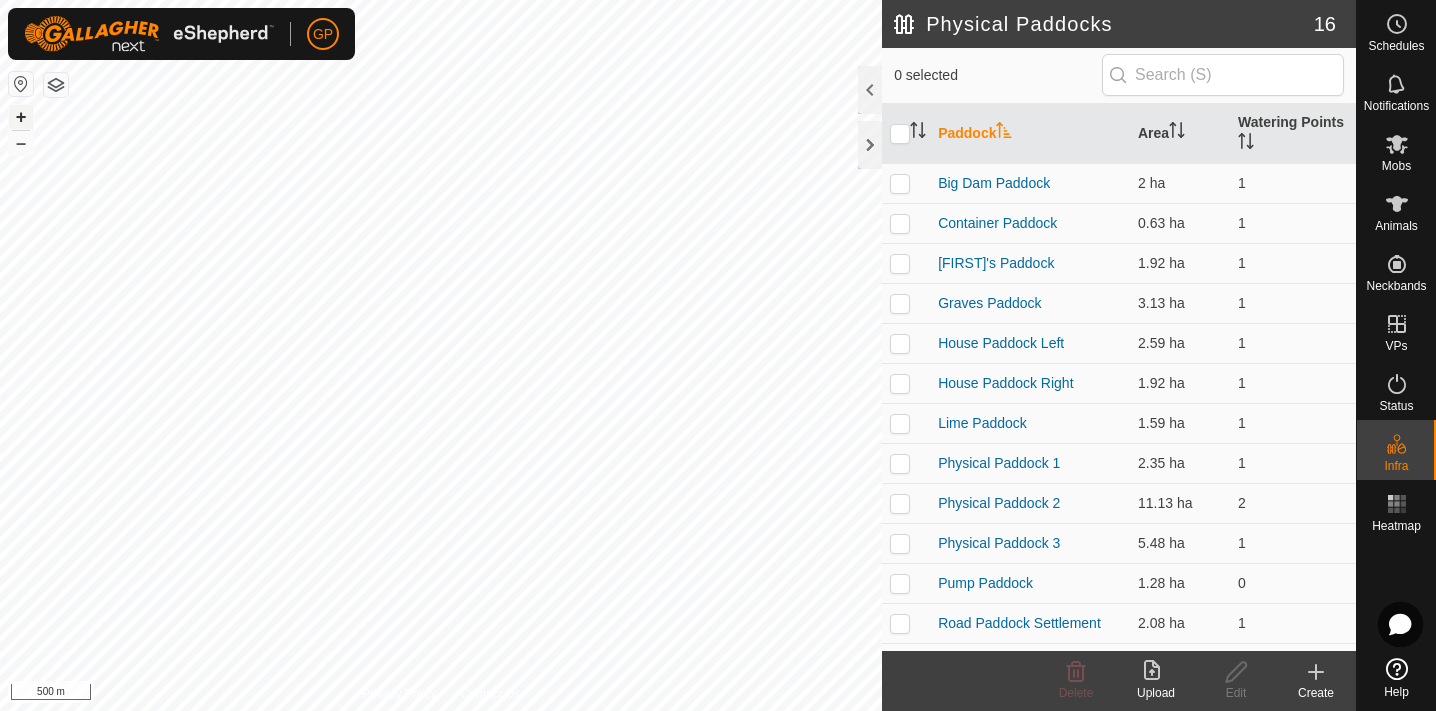 click on "+" at bounding box center (21, 117) 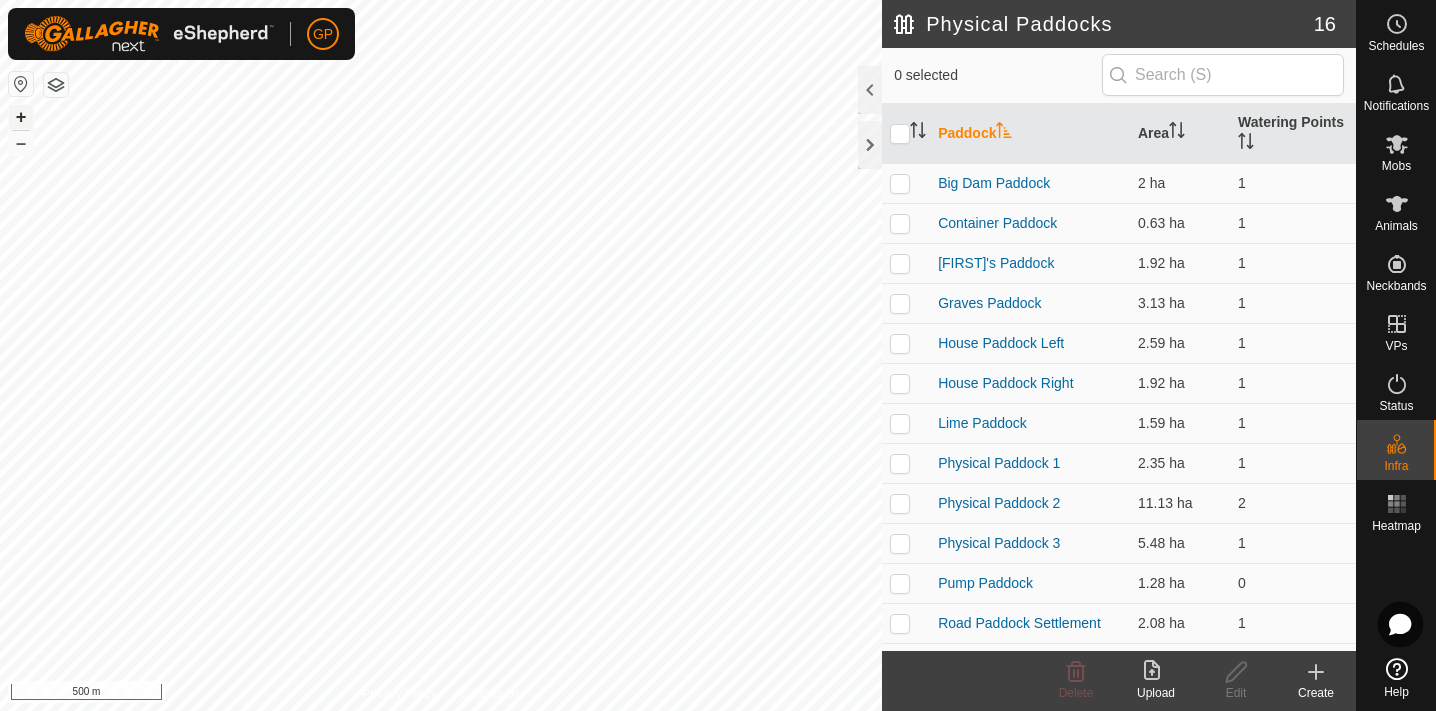 click on "+" at bounding box center (21, 117) 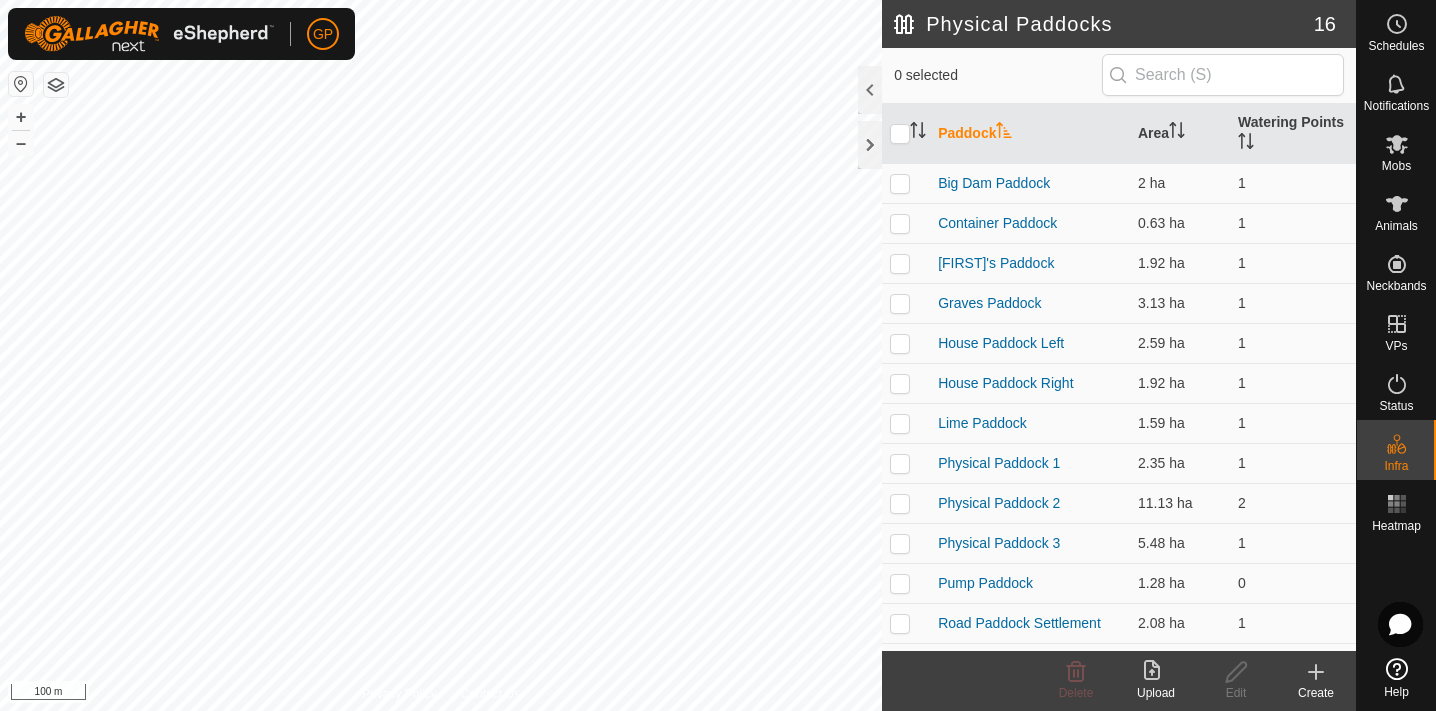 click 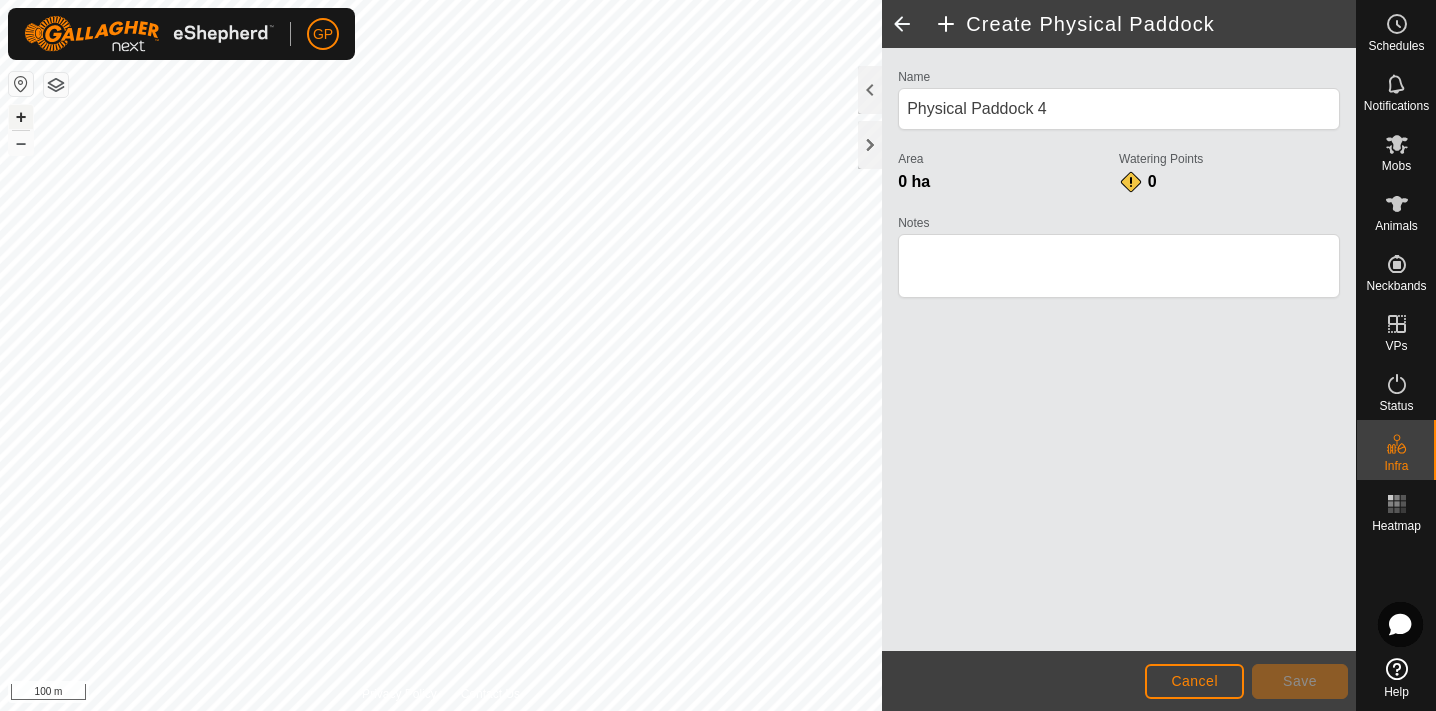 click on "+" at bounding box center (21, 117) 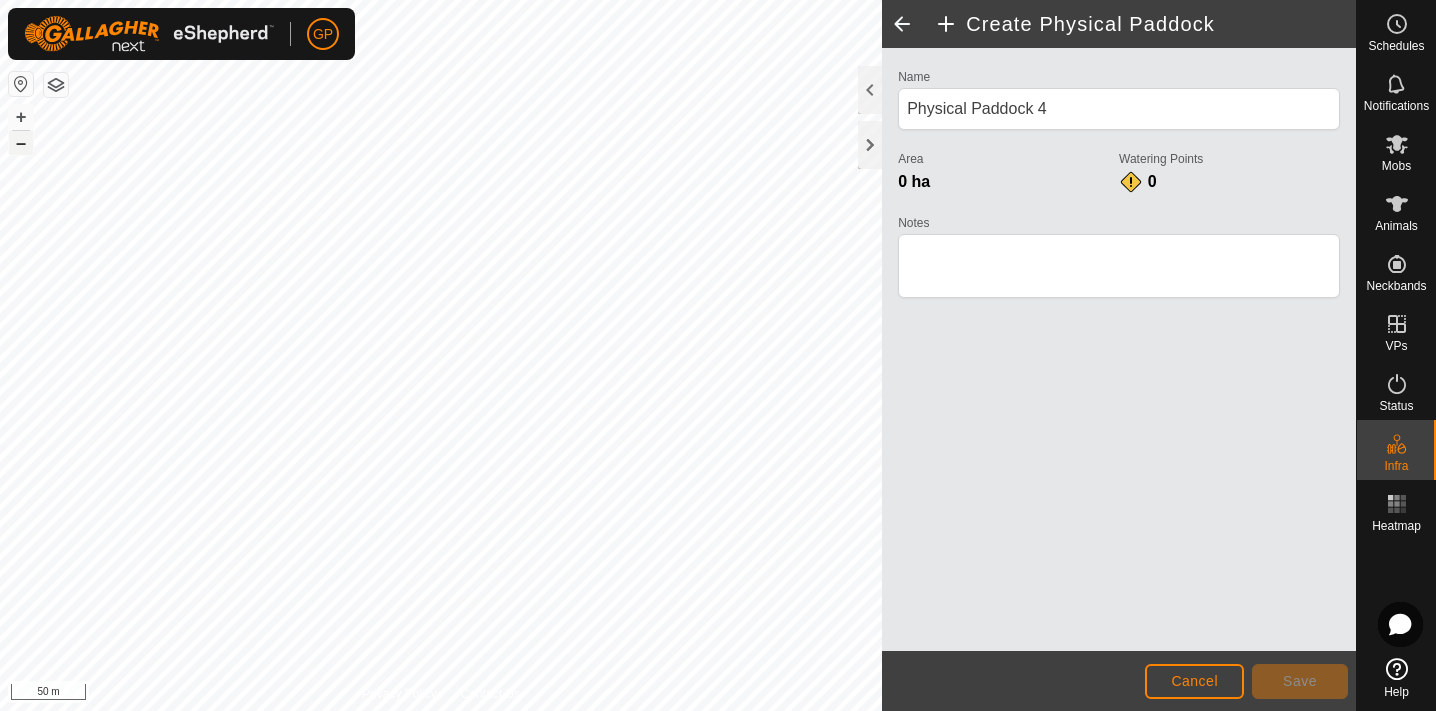 click on "+ – ⇧ i 50 m" at bounding box center (441, 355) 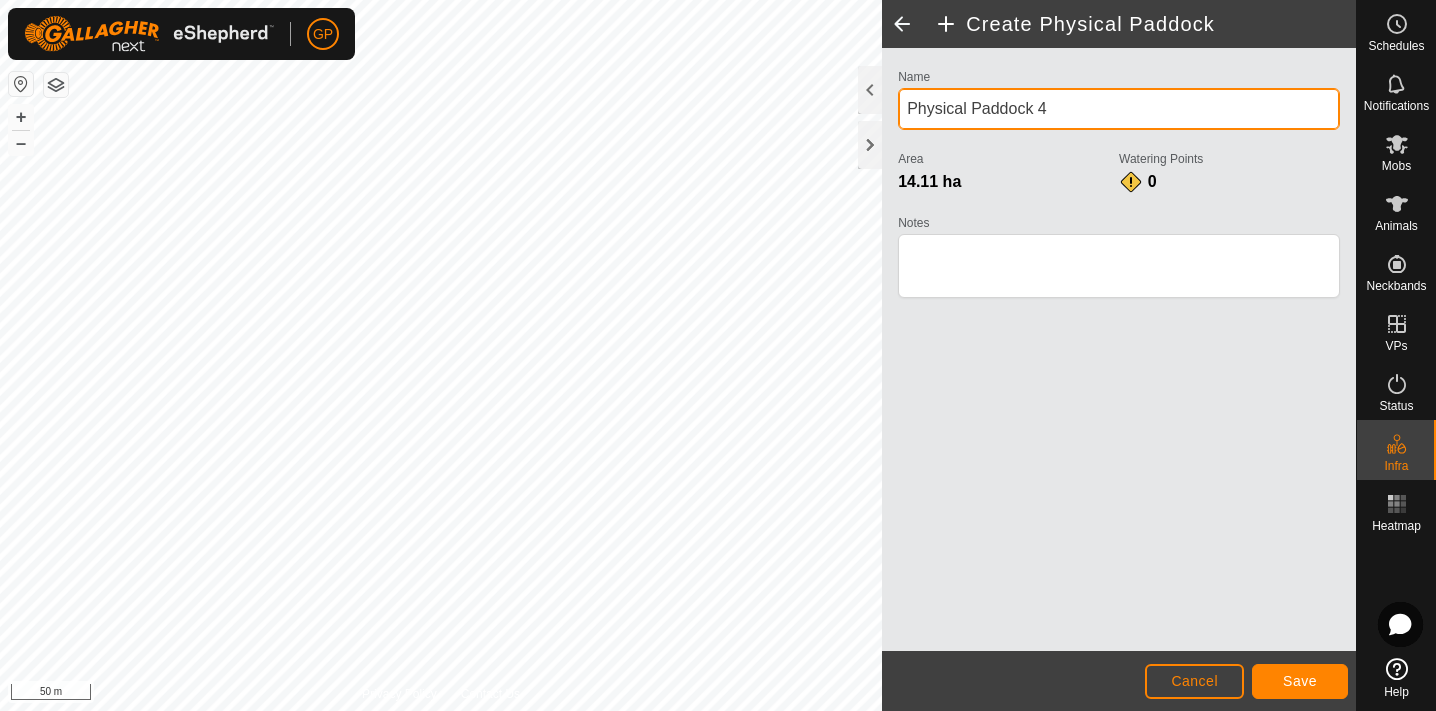 click on "Physical Paddock 4" at bounding box center (1119, 109) 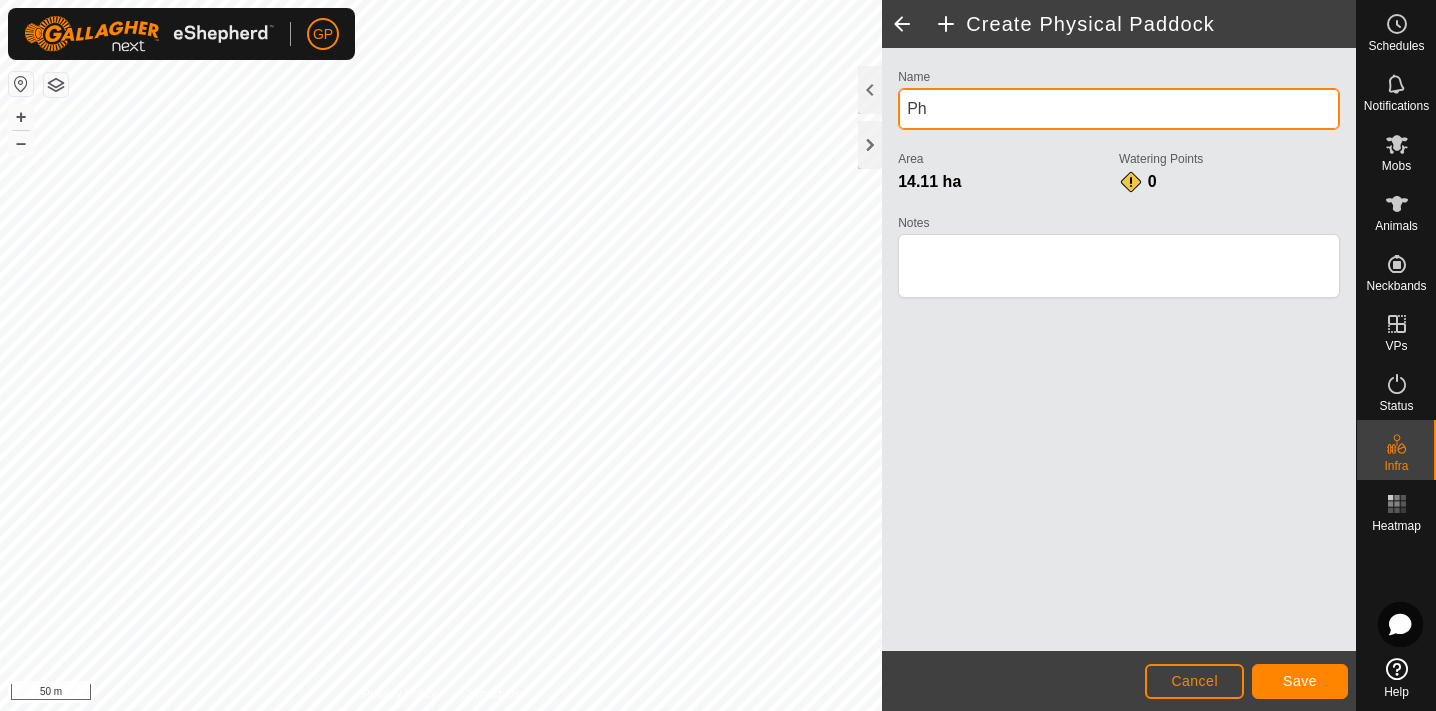 type on "P" 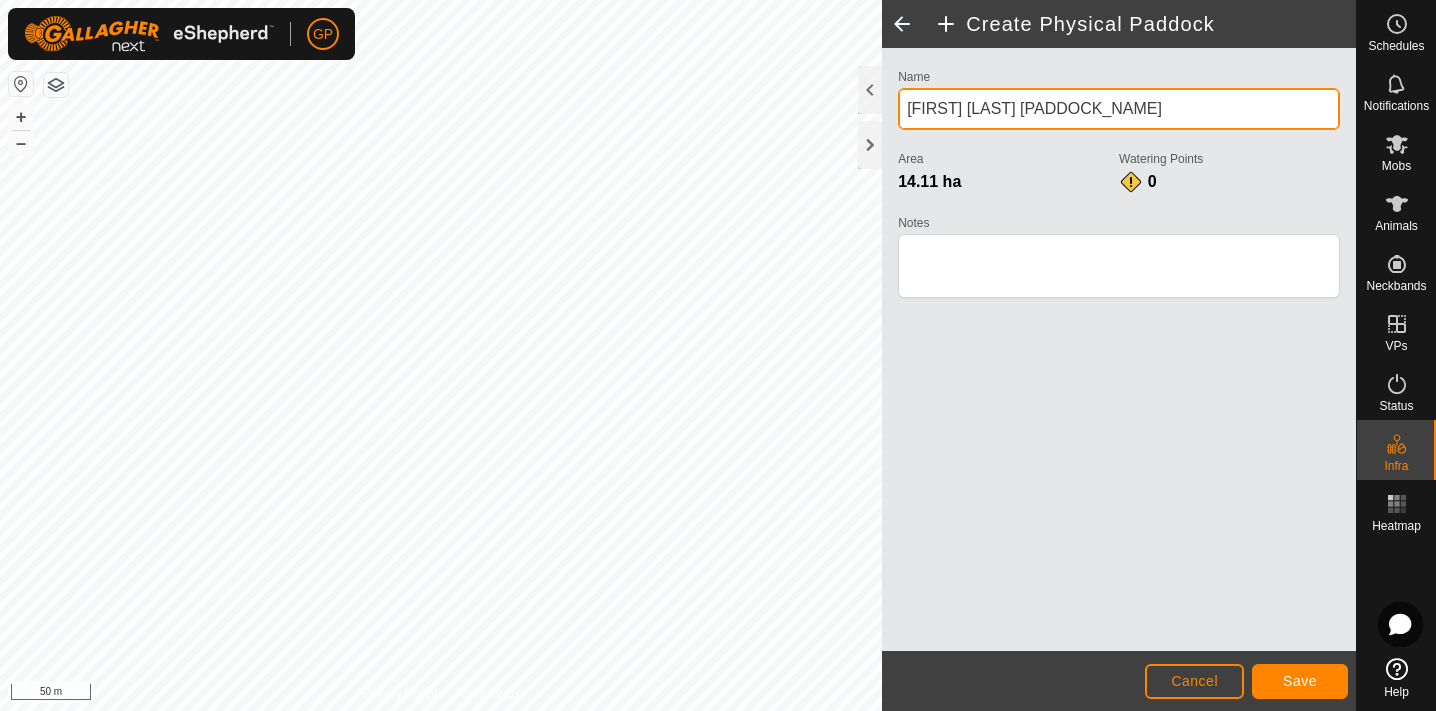 type on "[FIRST] [LAST] [PADDOCK_NAME]" 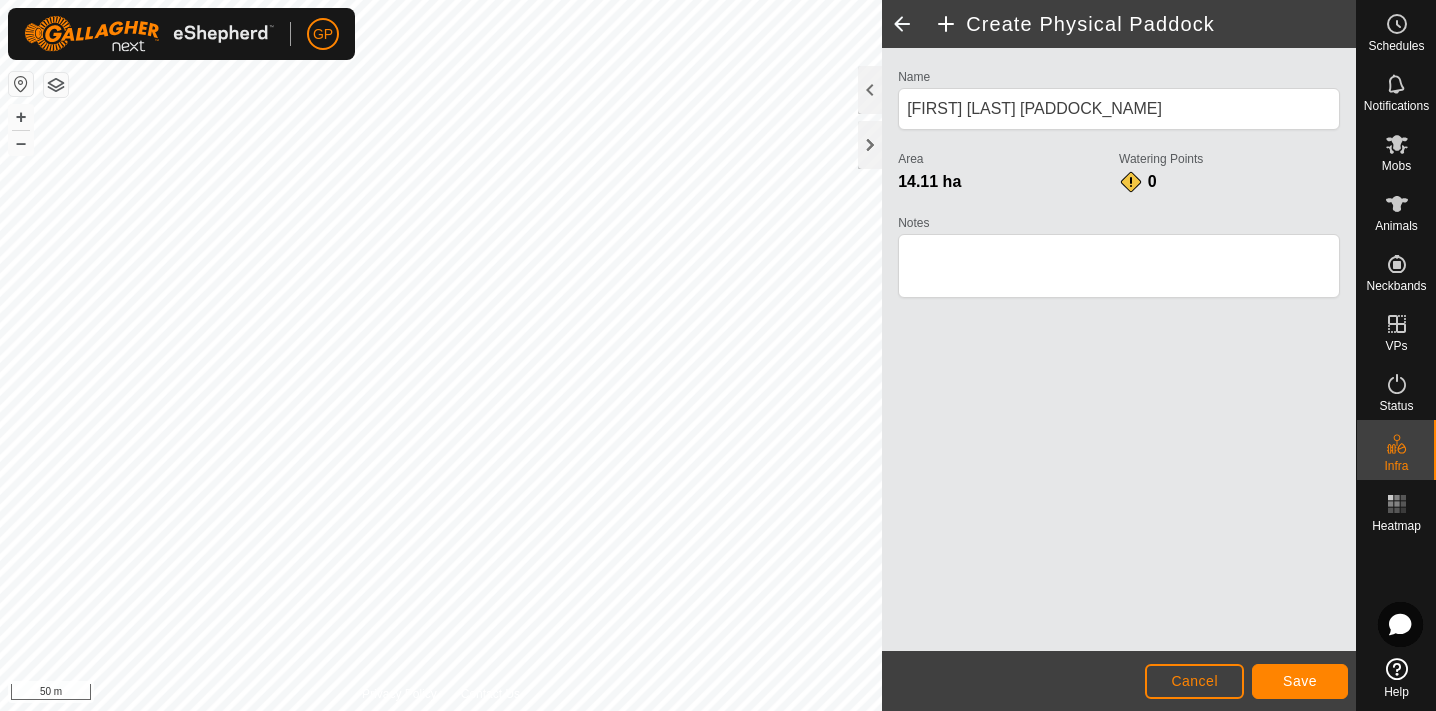 click on "Save" 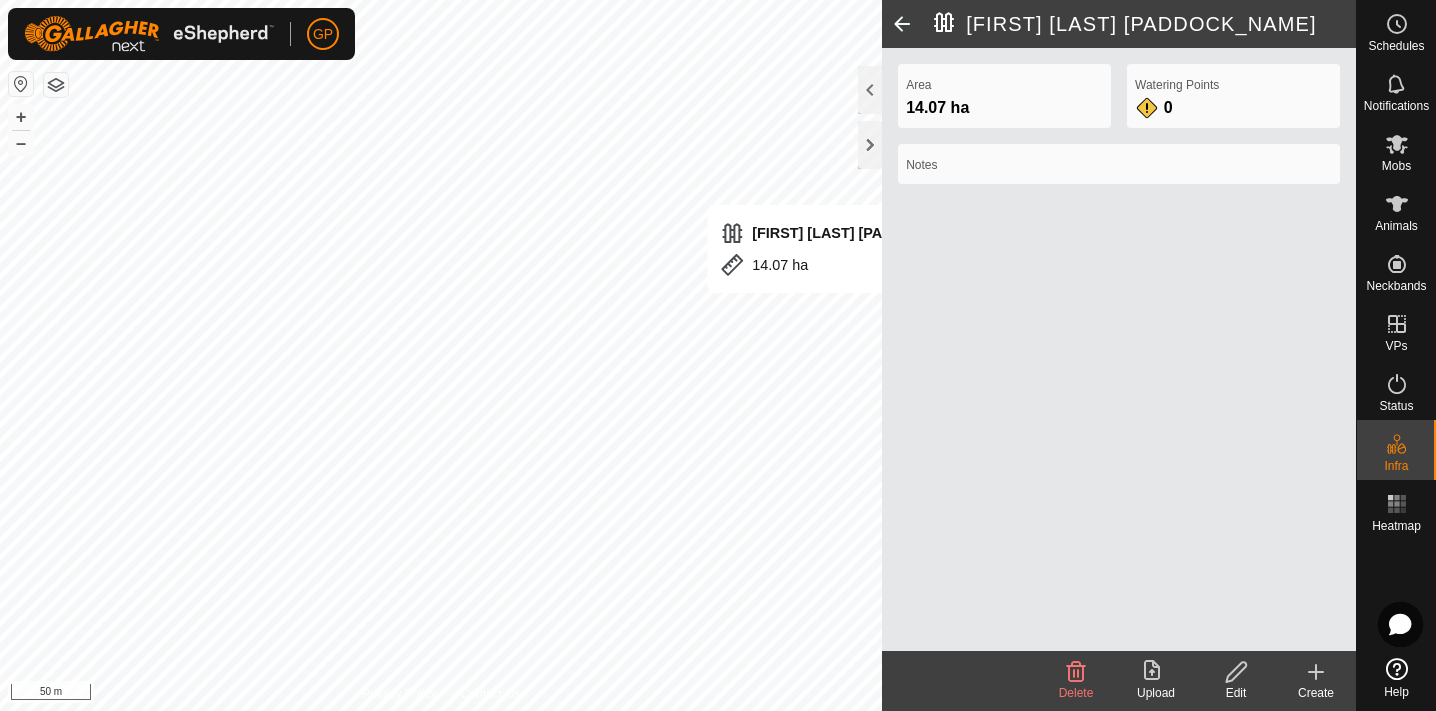 click on "Privacy Policy Contact Us
[FIRST] [LAST] [PADDOCK_NAME]
14.07 ha
+ – ⇧ i 50 m  [FIRST] [LAST] [PADDOCK_NAME]  Area 14.07 ha  Watering Points 0 Notes Delete  Upload   Edit   Create" 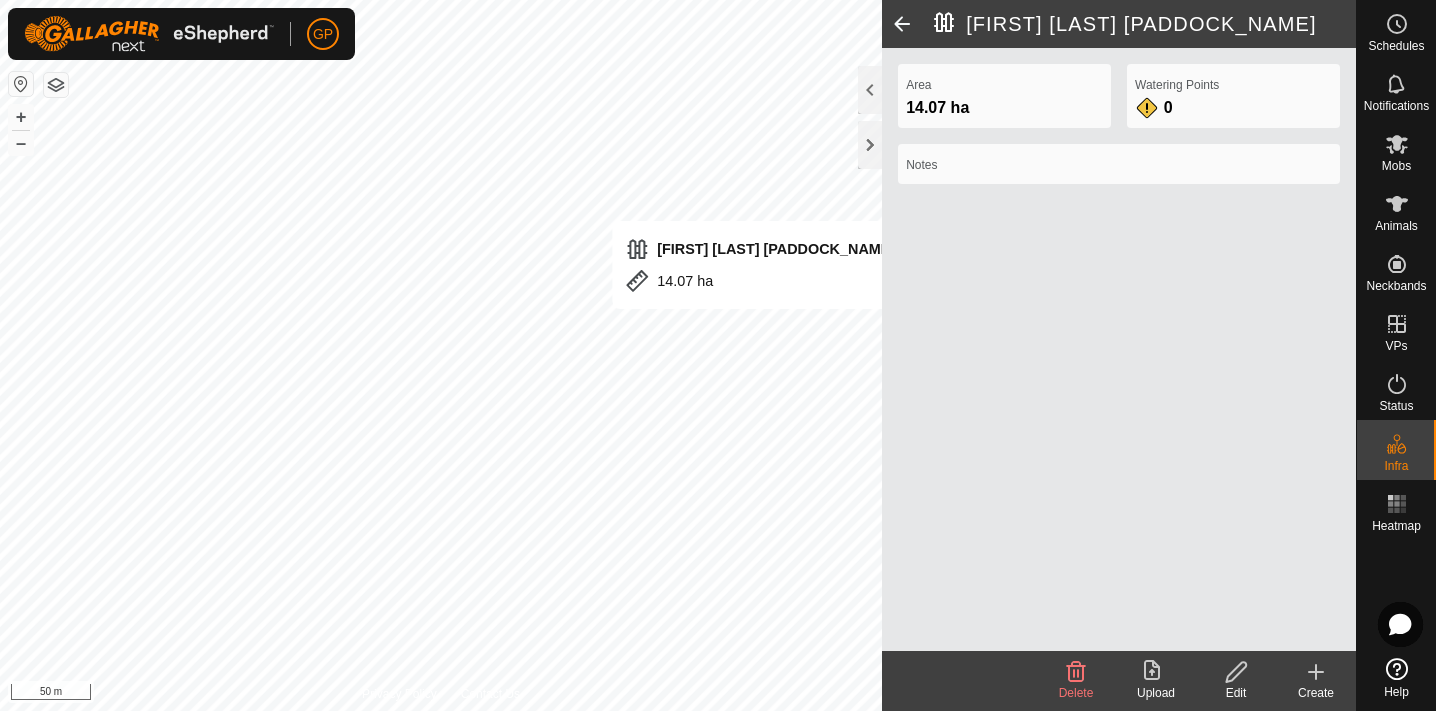 click 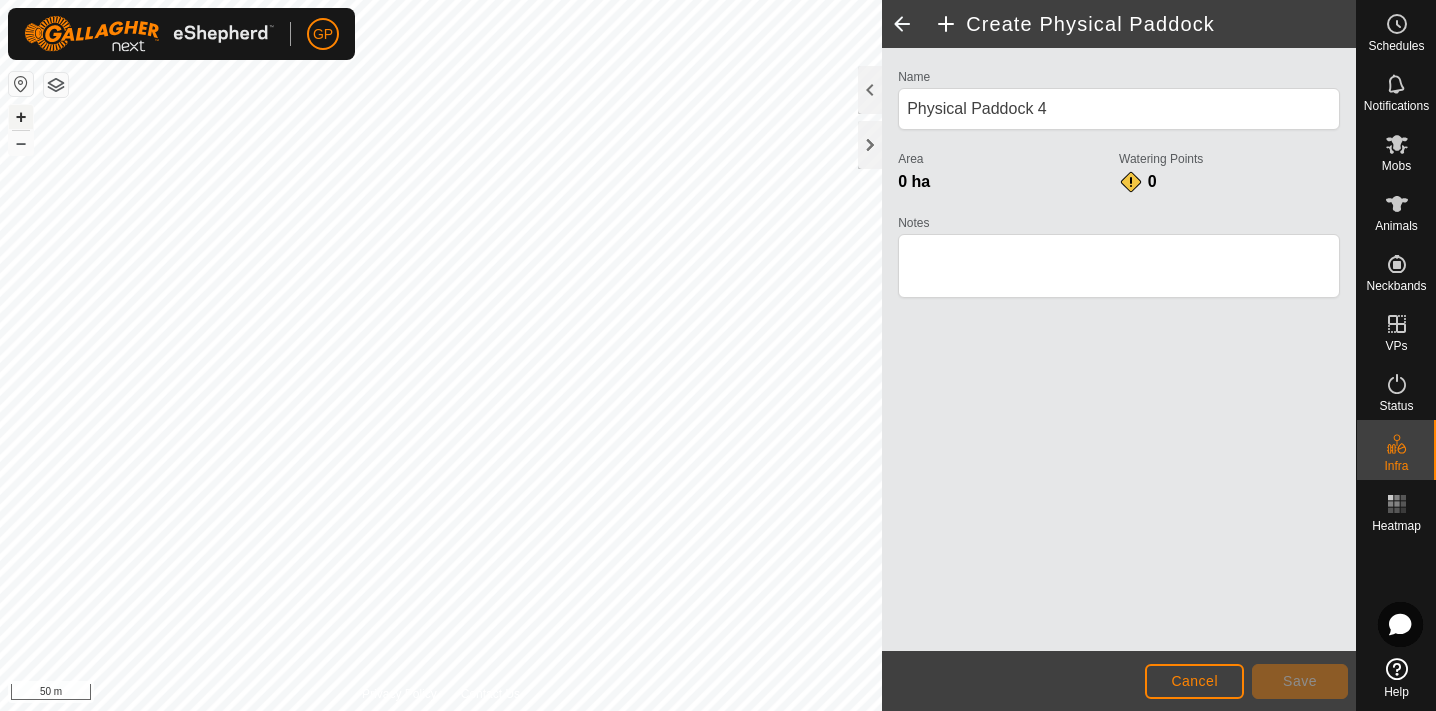click on "+" at bounding box center (21, 117) 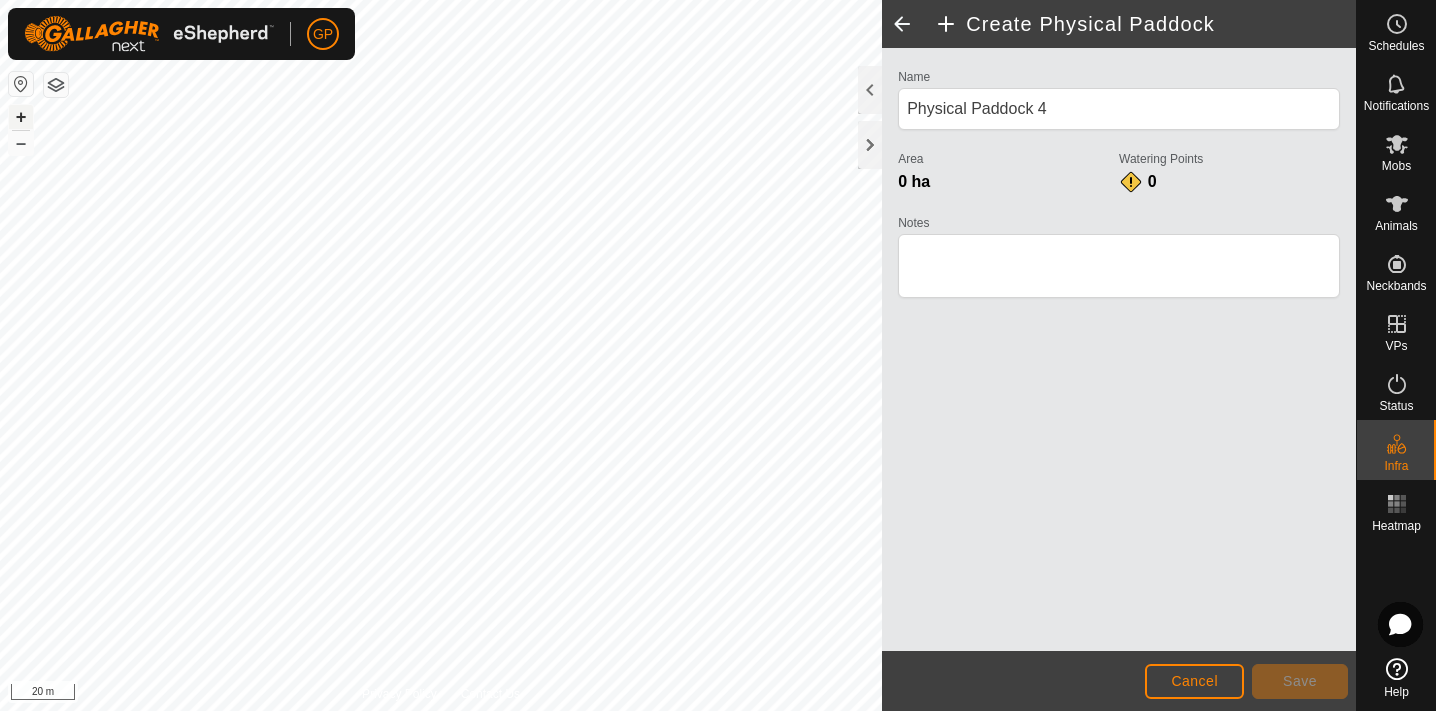 click on "+" at bounding box center (21, 117) 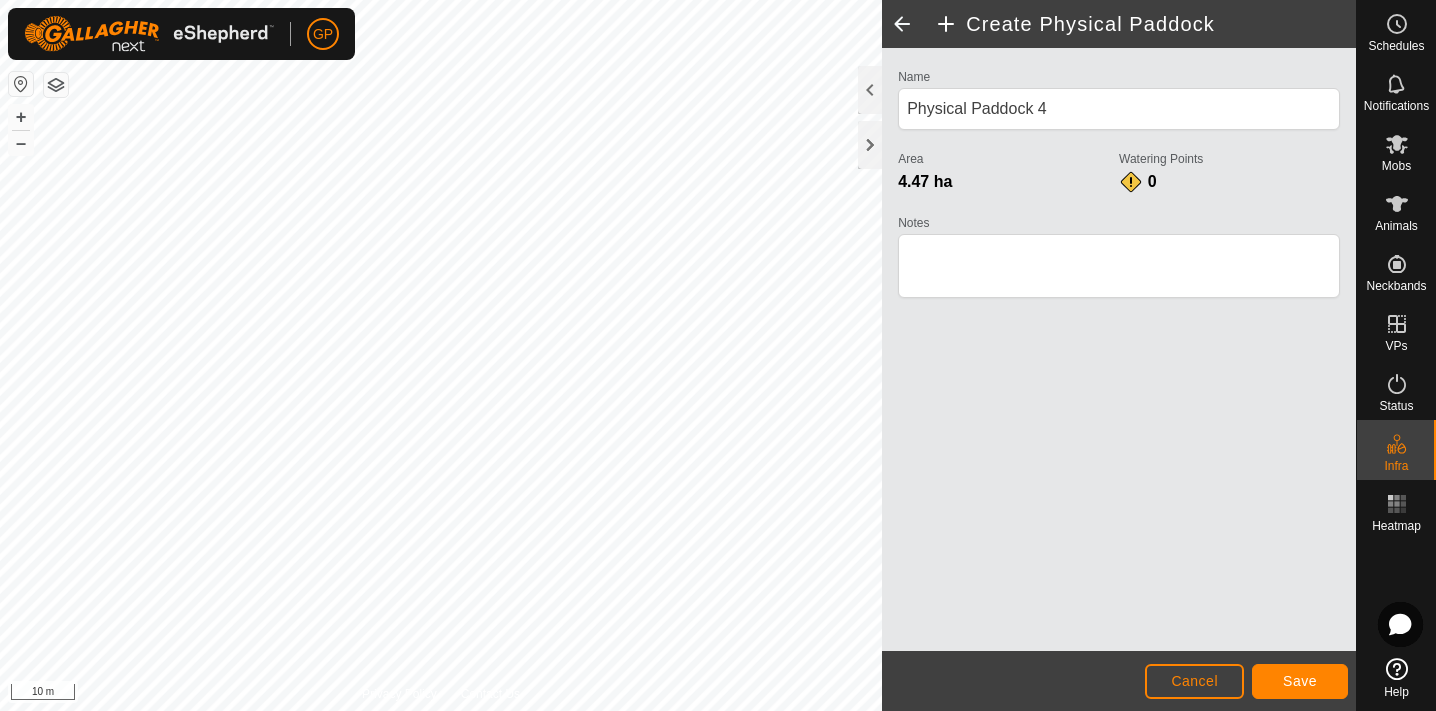 click on "GP Schedules Notifications Mobs Animals Neckbands VPs Status Infra Heatmap Help Privacy Policy Contact Us
[FIRST] [LAST] [PADDOCK_NAME]
14.07 ha
+ – ⇧ i 10 m  Create Physical Paddock  Name Physical Paddock 4 Area 4.47 ha  Watering Points 0 Notes                    Cancel Save" at bounding box center [718, 355] 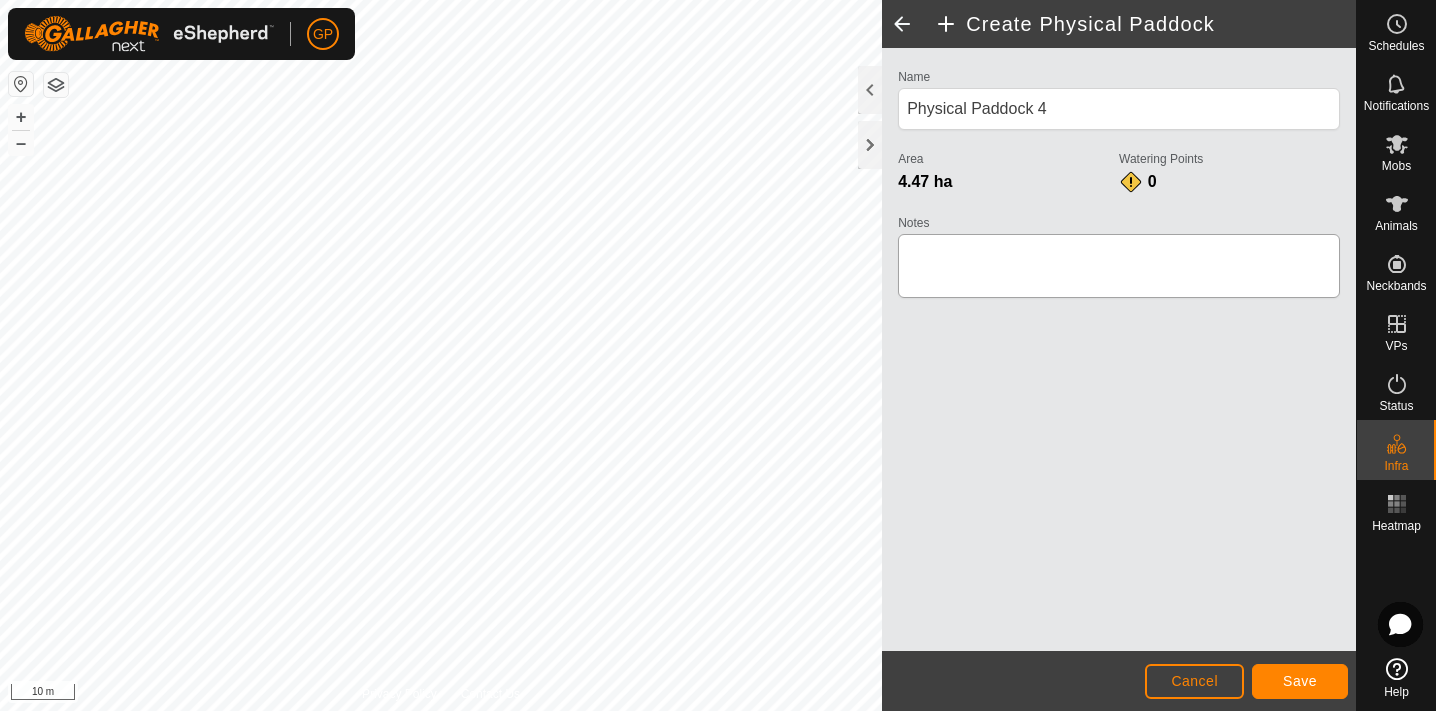 click on "Privacy Policy Contact Us
[FIRST] [LAST] [PADDOCK_NAME]
14.07 ha
+ – ⇧ i 10 m  Create Physical Paddock  Name Physical Paddock 4 Area 4.47 ha  Watering Points 0 Notes                    Cancel Save" 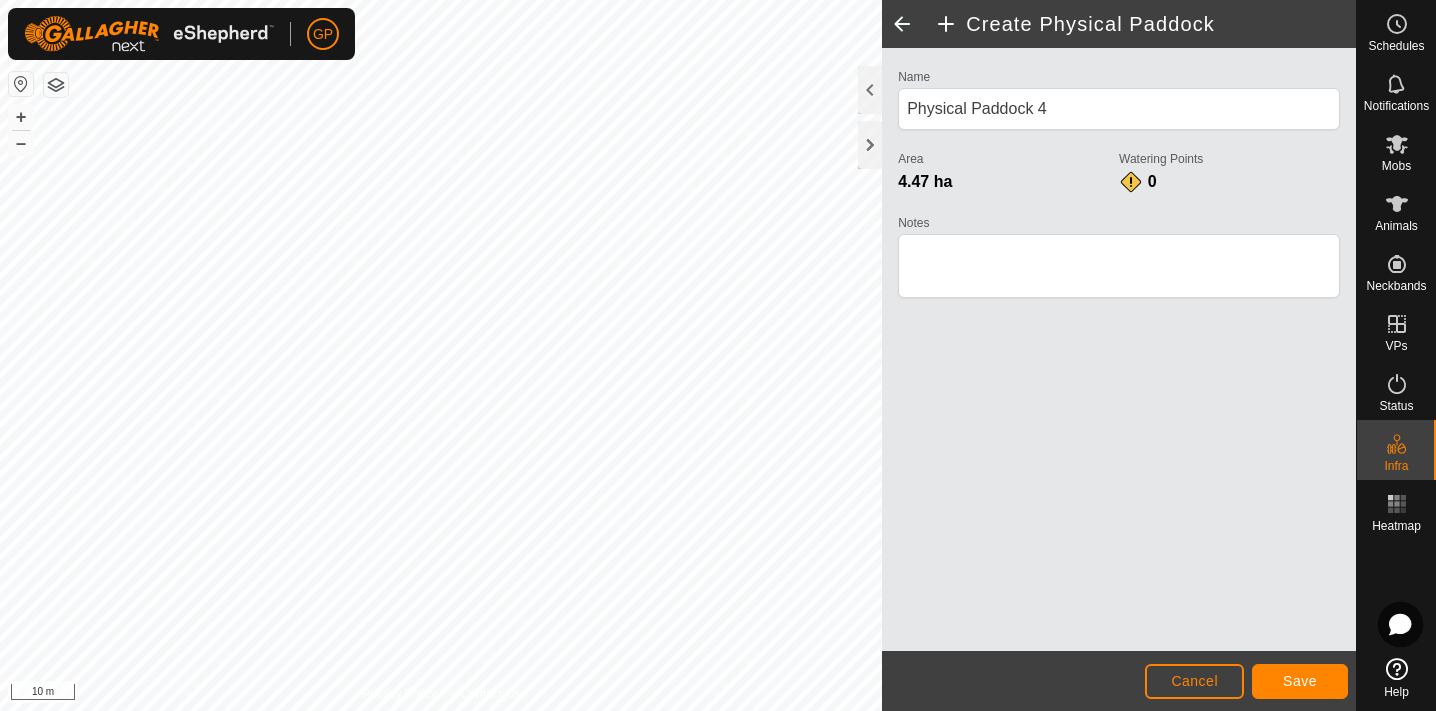 click on "Privacy Policy Contact Us
[FIRST] [LAST] [PADDOCK_NAME]
14.07 ha
+ – ⇧ i 10 m  Create Physical Paddock  Name Physical Paddock 4 Area 4.47 ha  Watering Points 0 Notes                    Cancel Save" 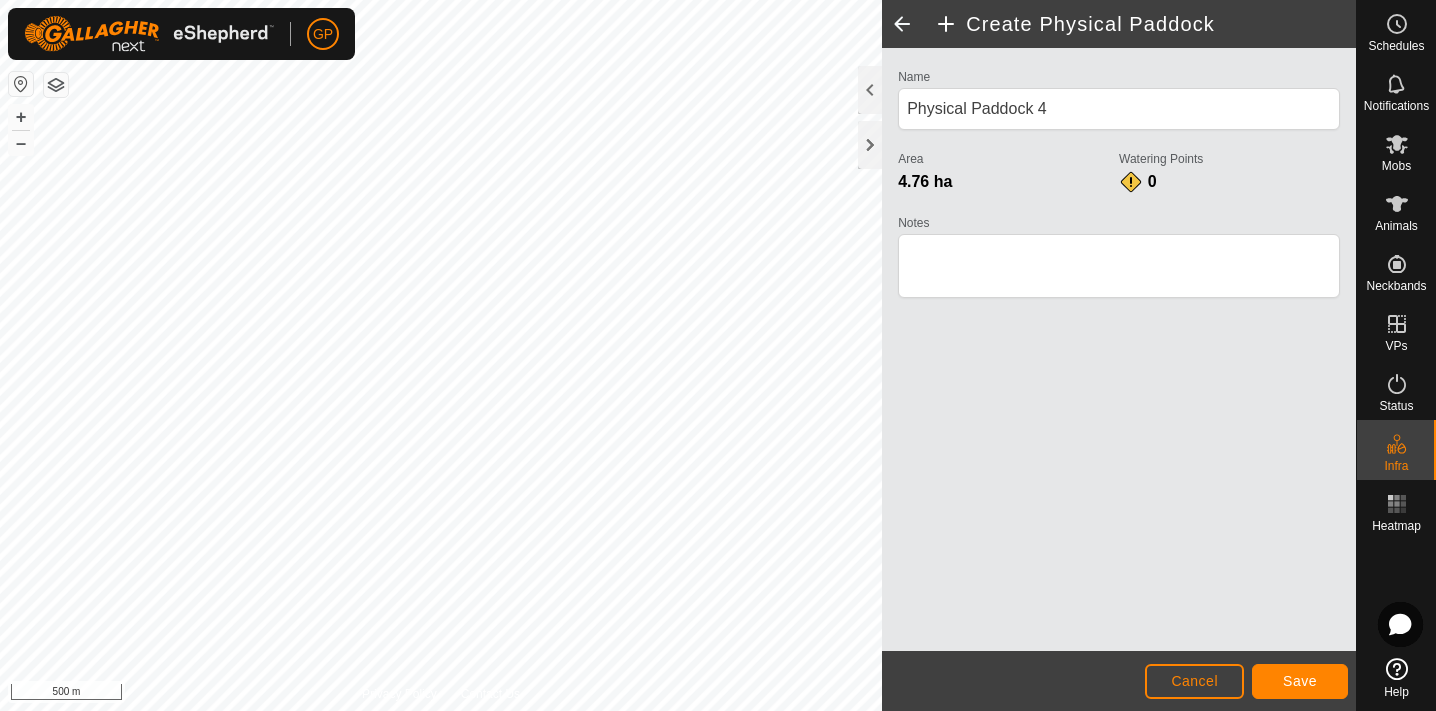 click on "Cancel" 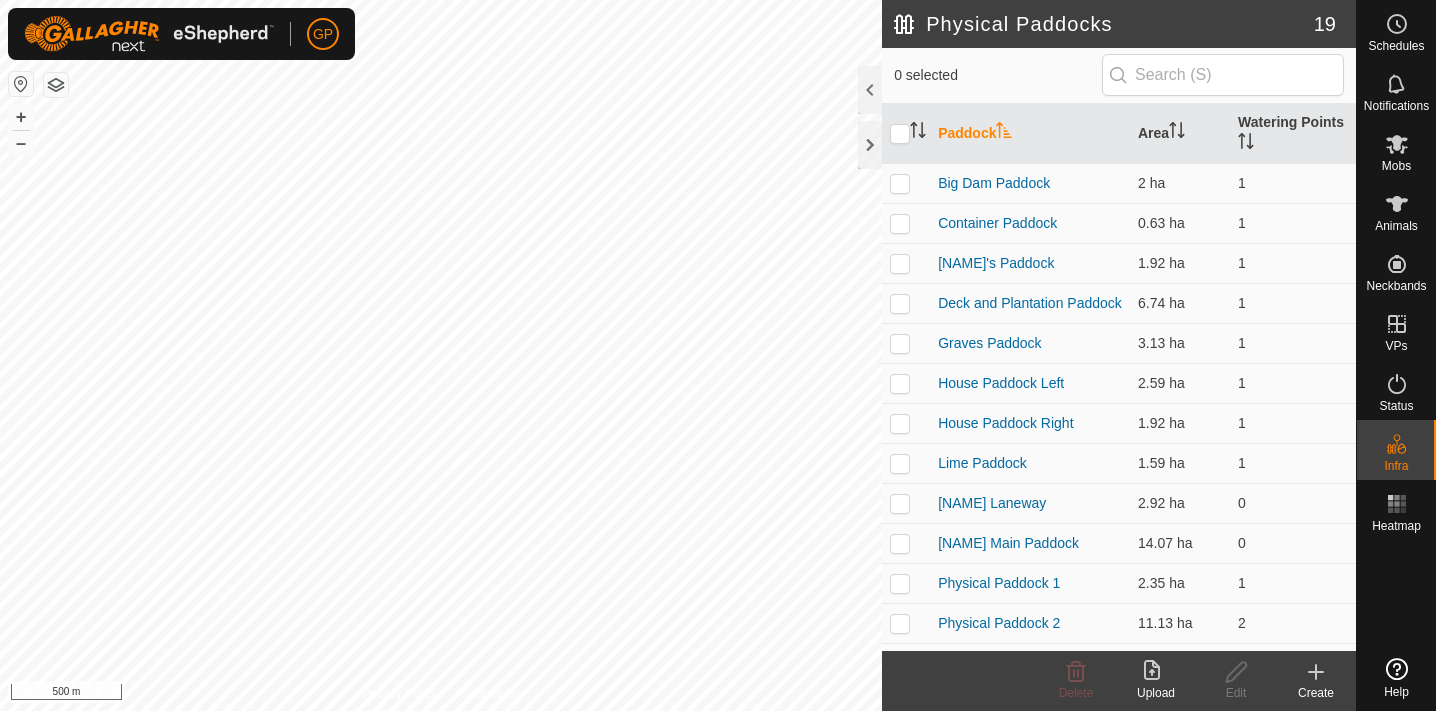 scroll, scrollTop: 0, scrollLeft: 0, axis: both 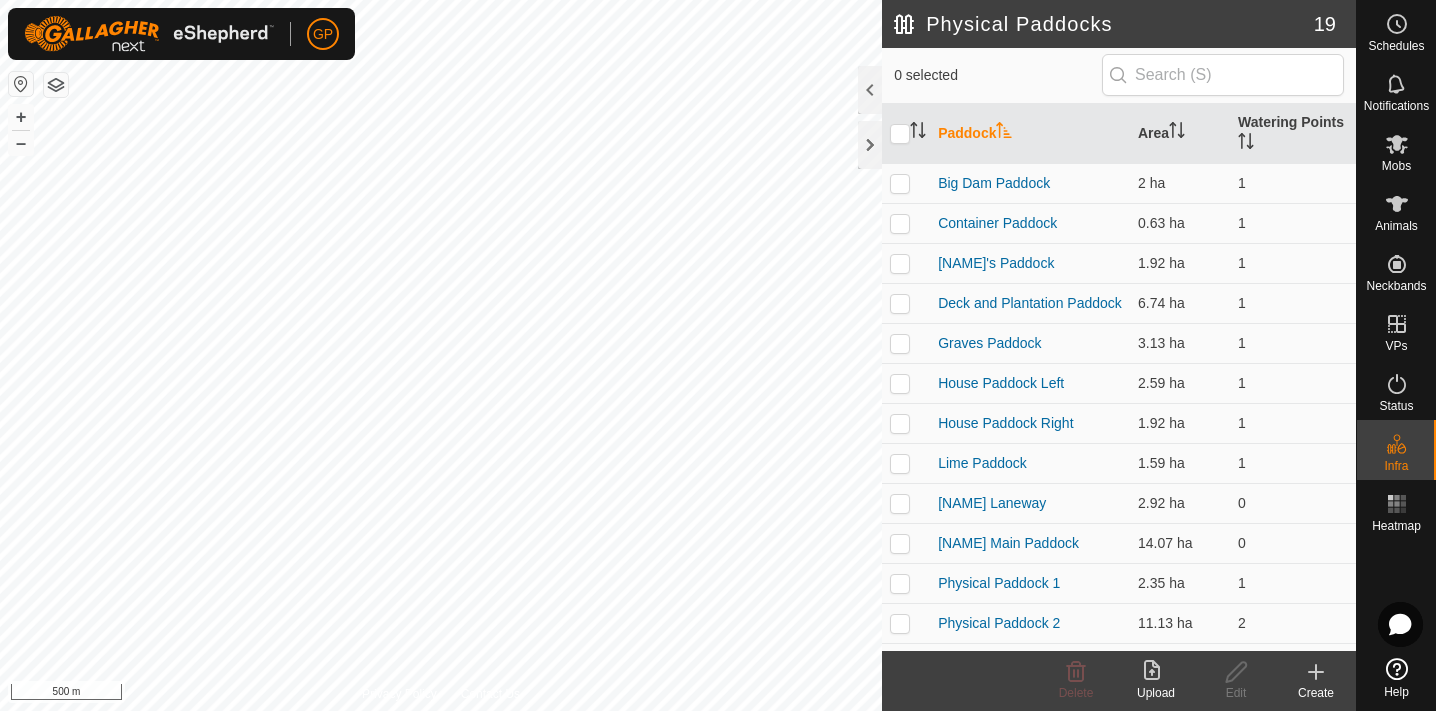 click on "[NAME] Laneway
[NAME] Main Paddock
Physical Paddock 1
Physical Paddock 2
Physical Paddock 3
[PHONE]" at bounding box center [718, 355] 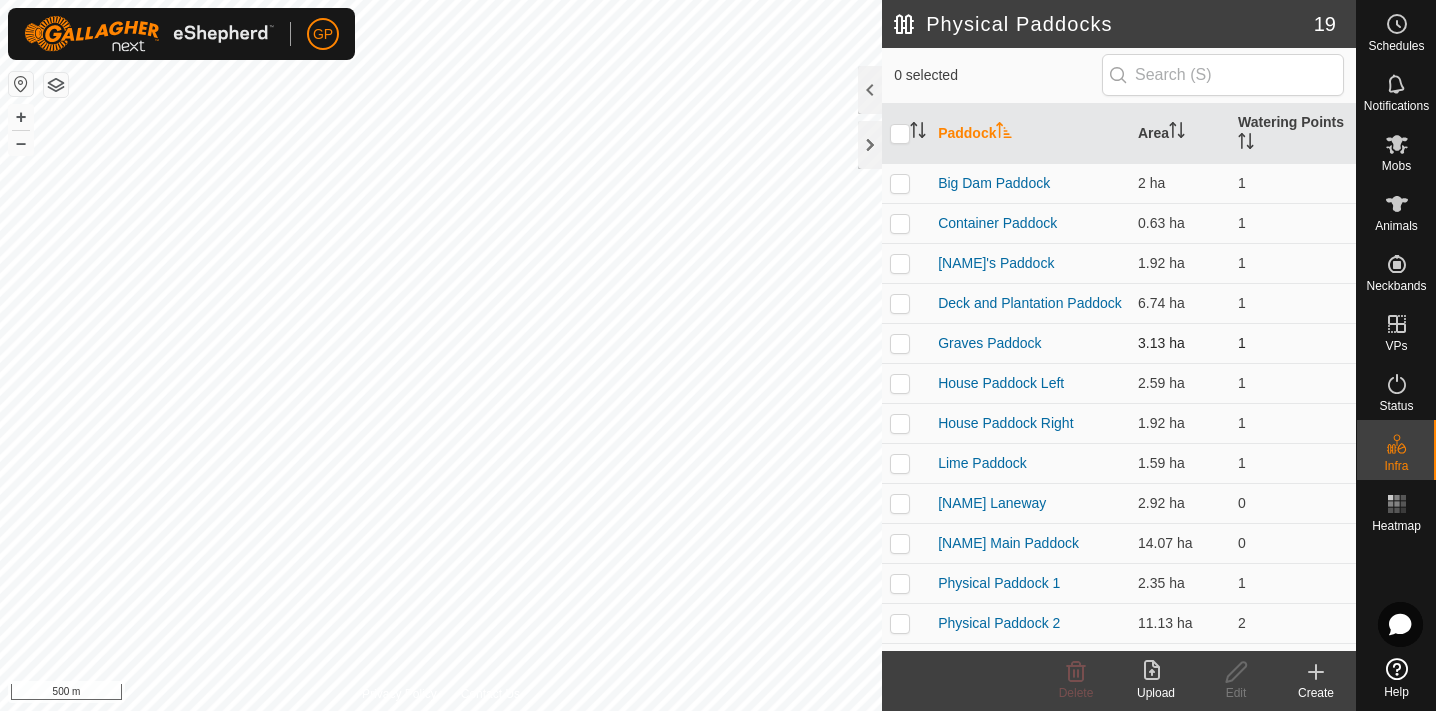 click at bounding box center [900, 343] 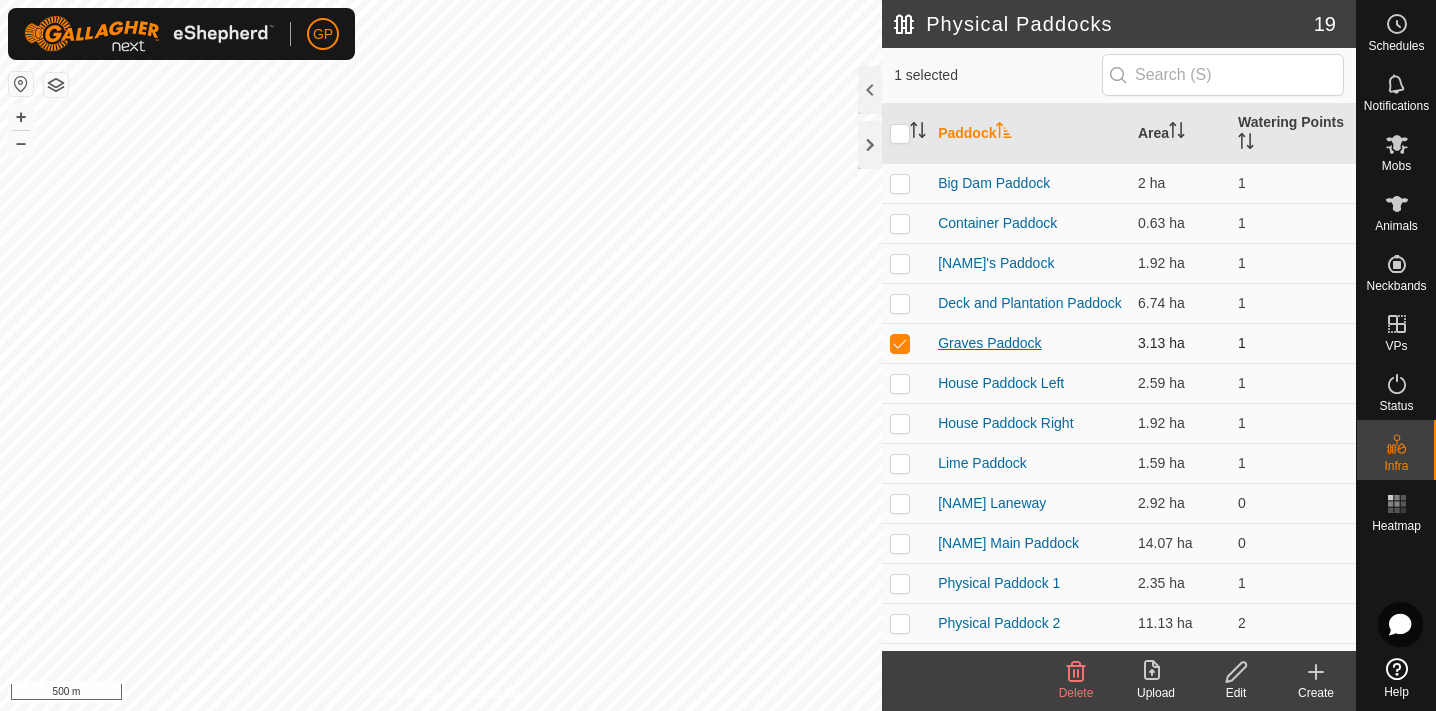 click on "Graves Paddock" at bounding box center [990, 343] 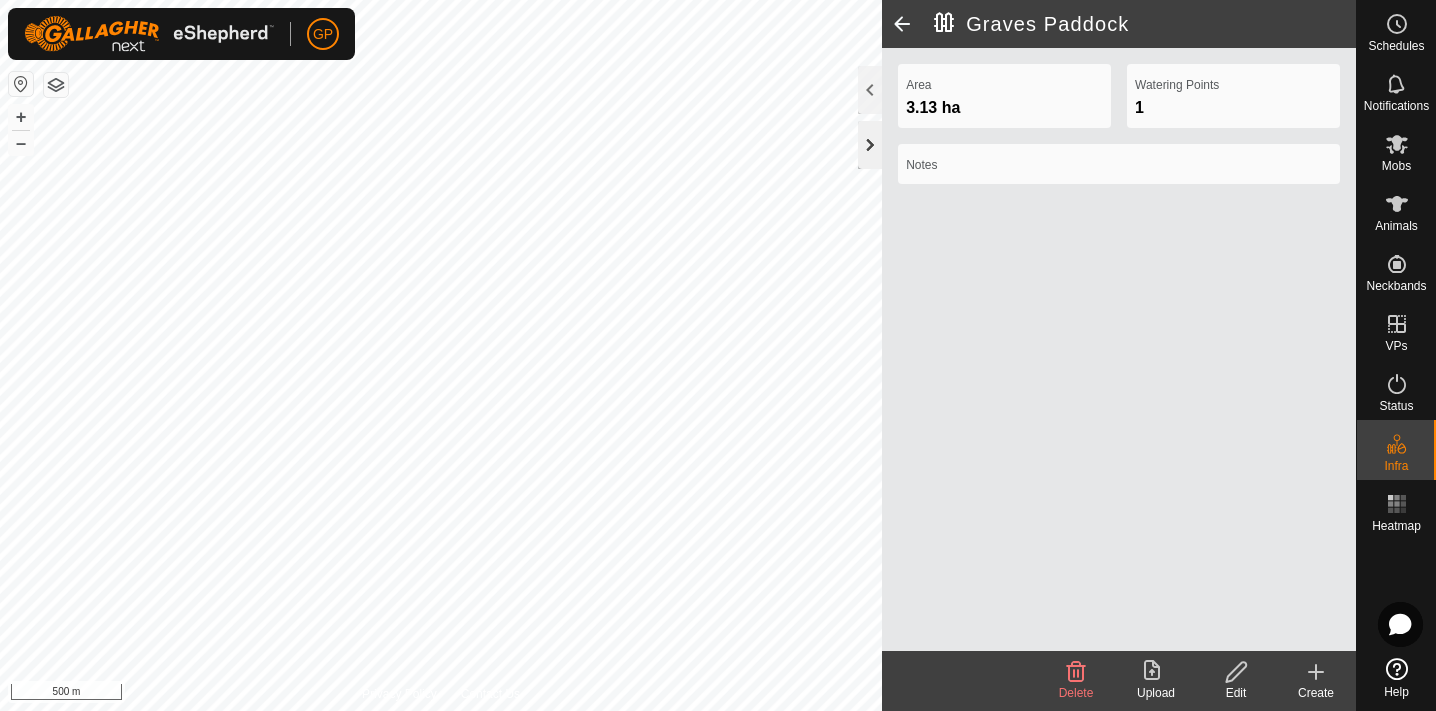 click 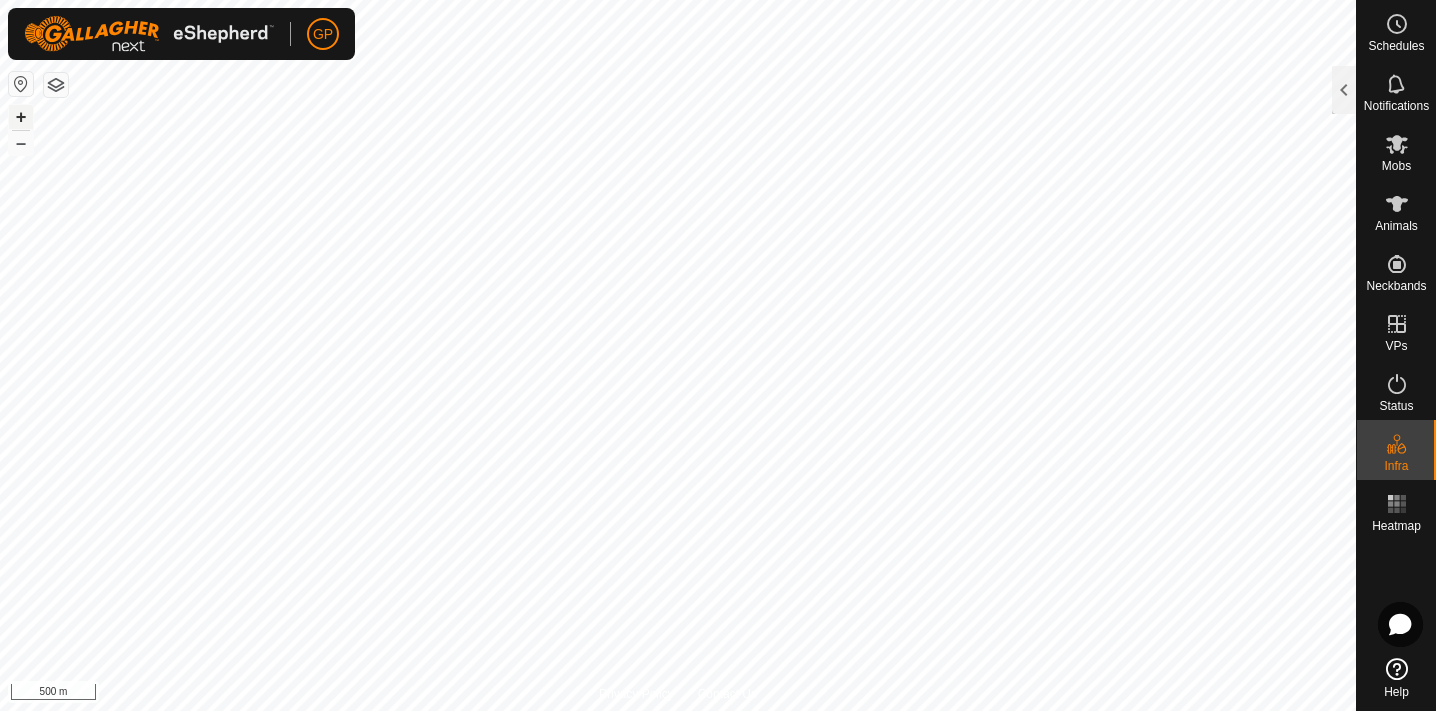click on "+" at bounding box center [21, 117] 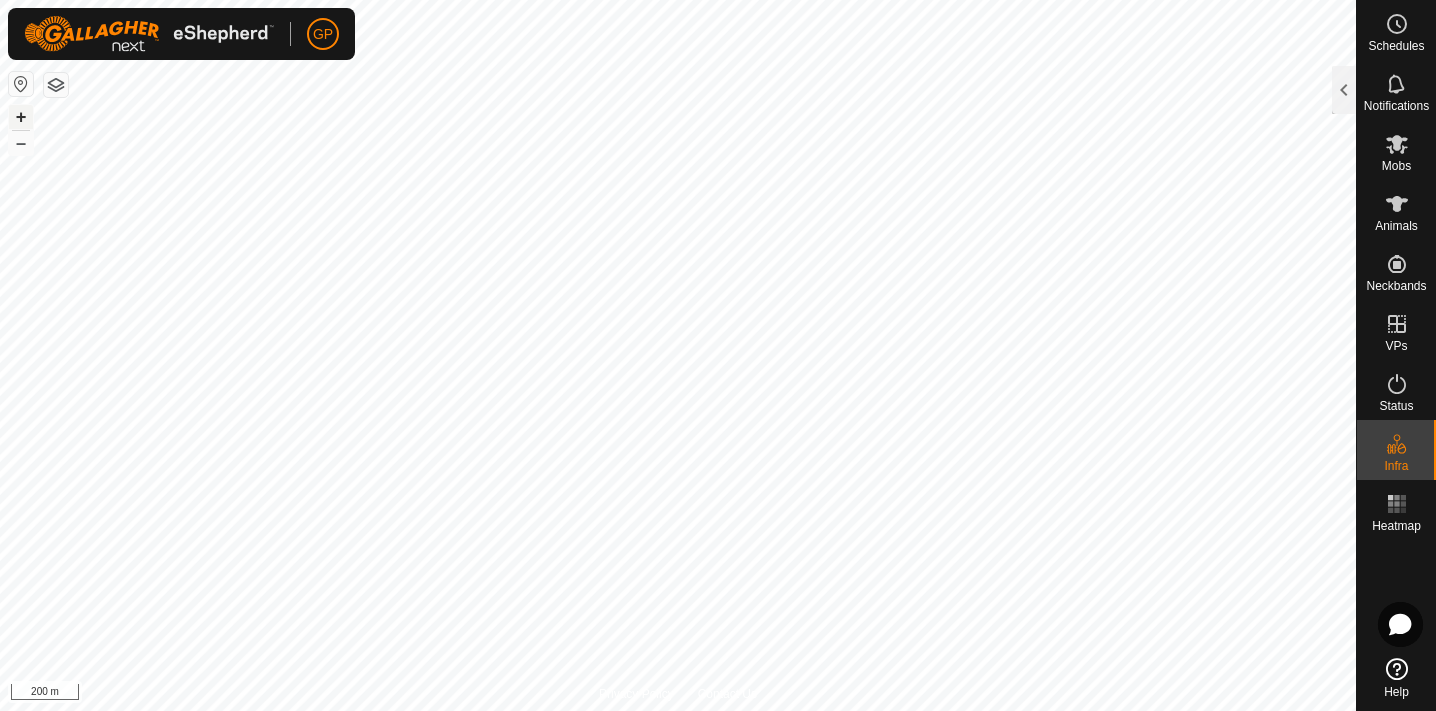 click on "+" at bounding box center (21, 117) 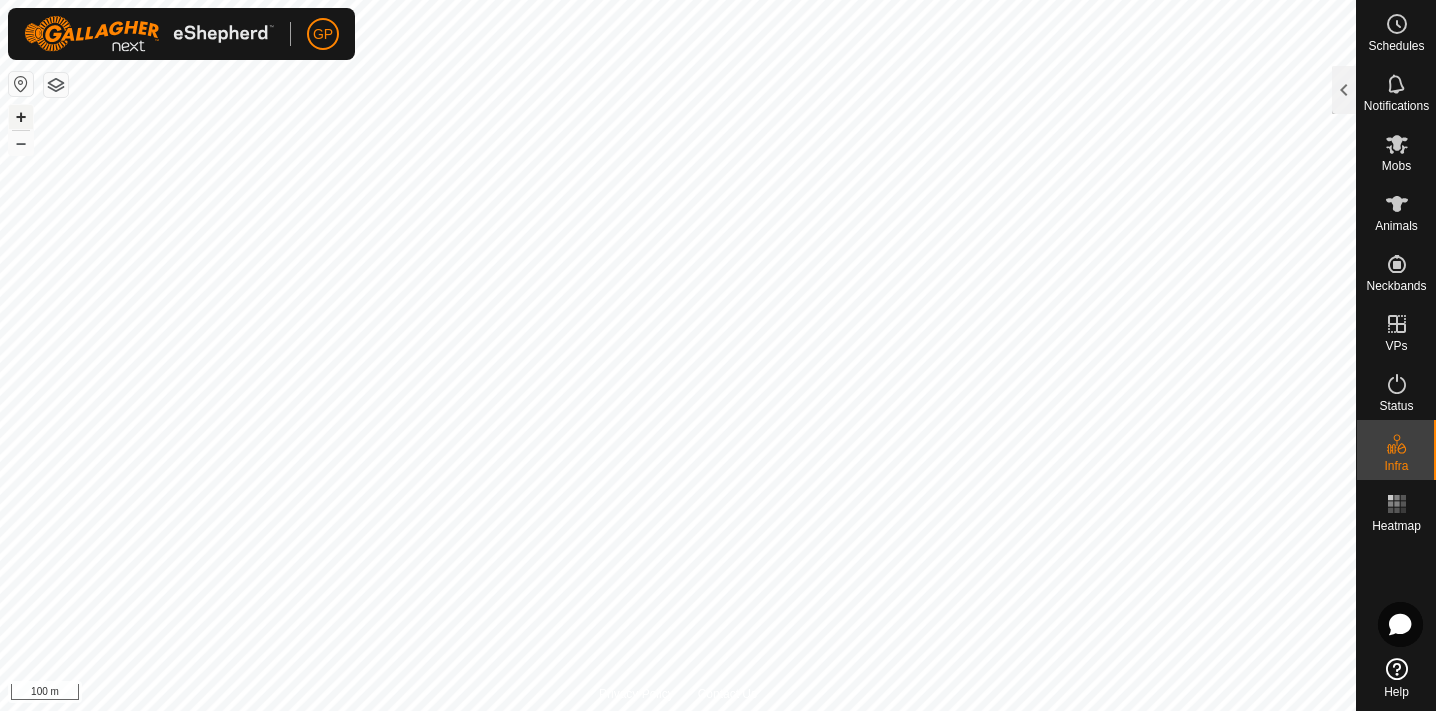 click on "+" at bounding box center (21, 117) 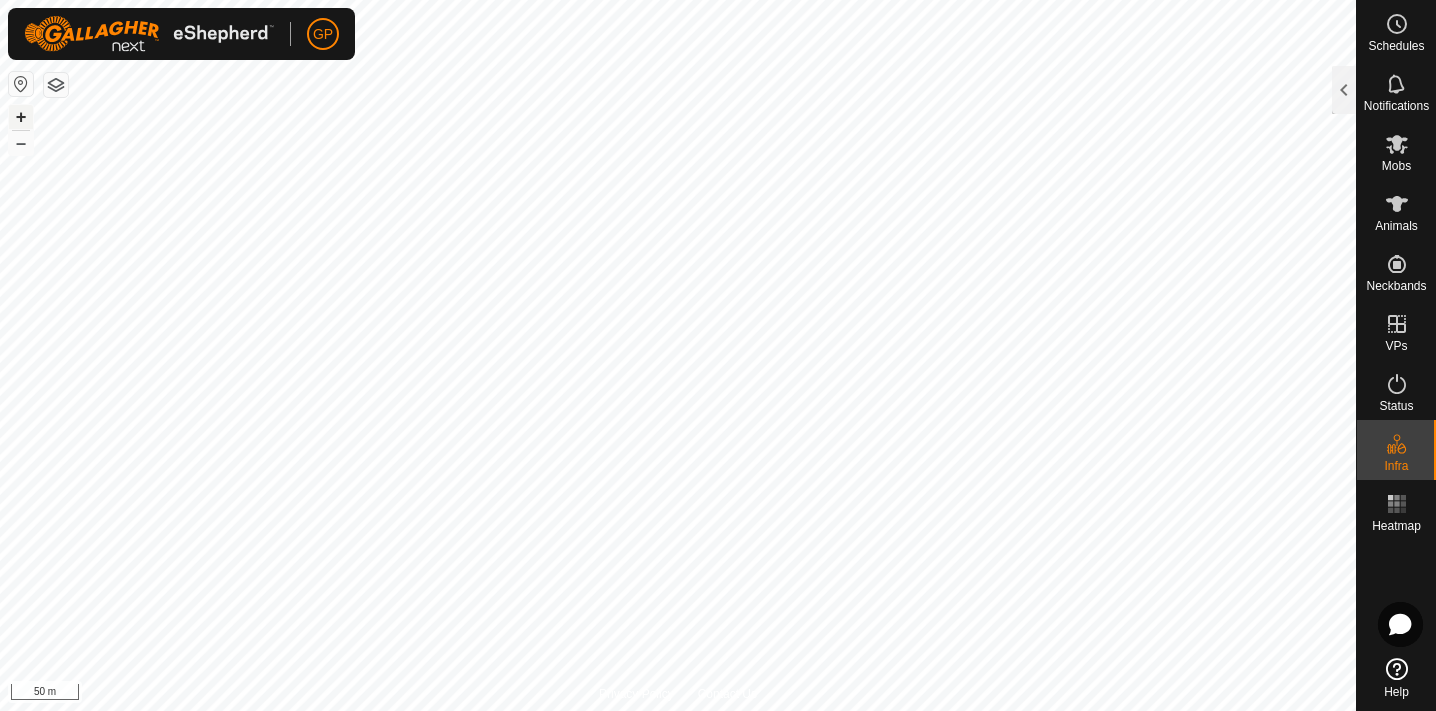 click on "+" at bounding box center [21, 117] 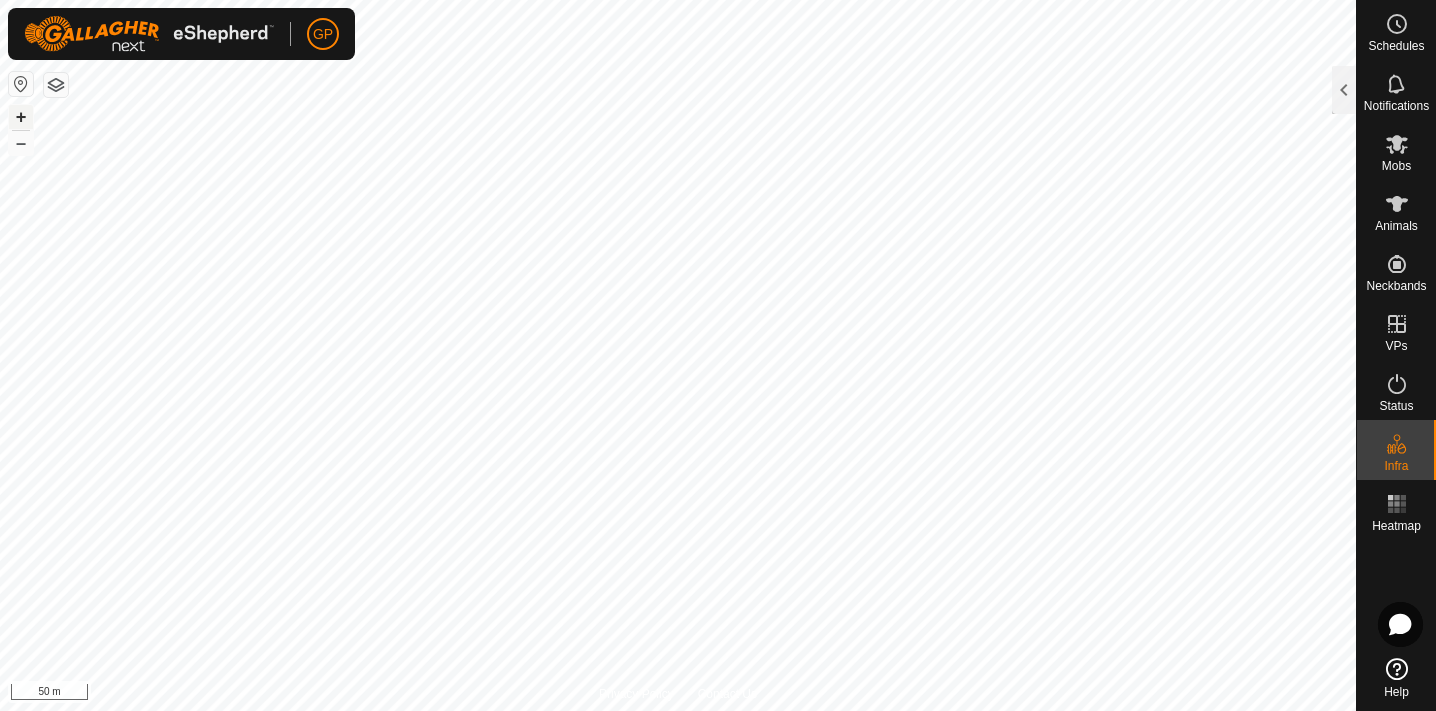 click on "+" at bounding box center [21, 117] 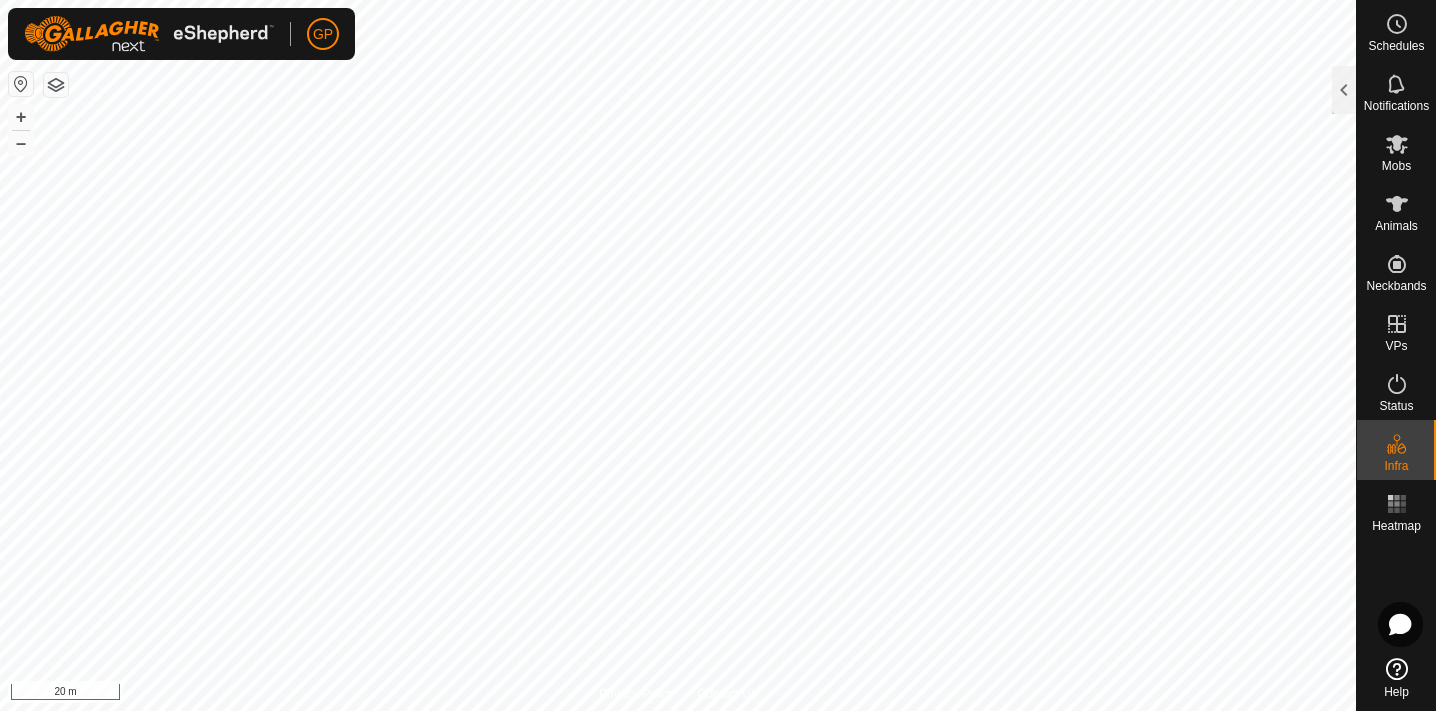 click on "GP Schedules Notifications Mobs Animals Neckbands VPs Status Infra Heatmap Help Privacy Policy Contact Us
WP 20
Type:   dam
Capacity:  3000L
Water Level:  100%
Drinkable:  Yes
+ – ⇧ i 20 m  Graves Paddock  Area 3.13 ha  Watering Points 1 Notes Delete  Upload   Edit   Create" at bounding box center [718, 355] 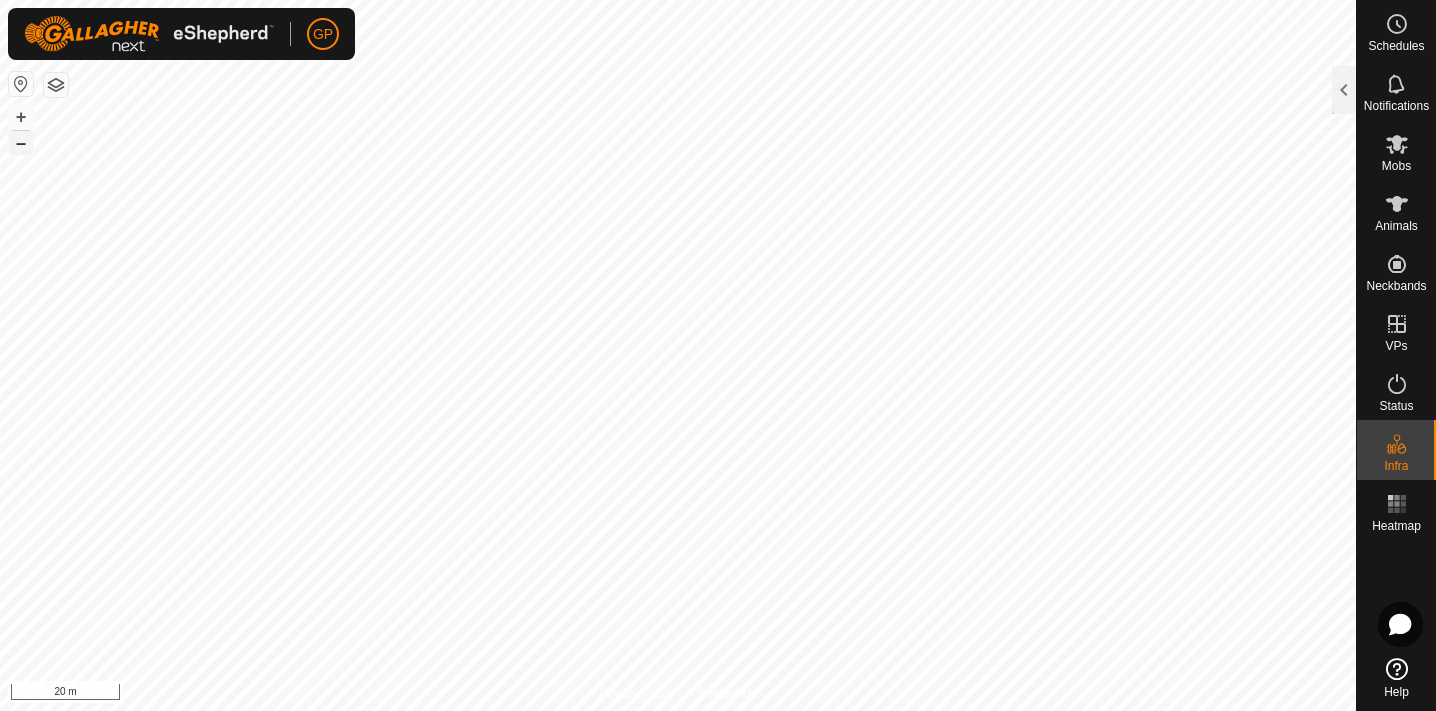 click on "–" at bounding box center (21, 143) 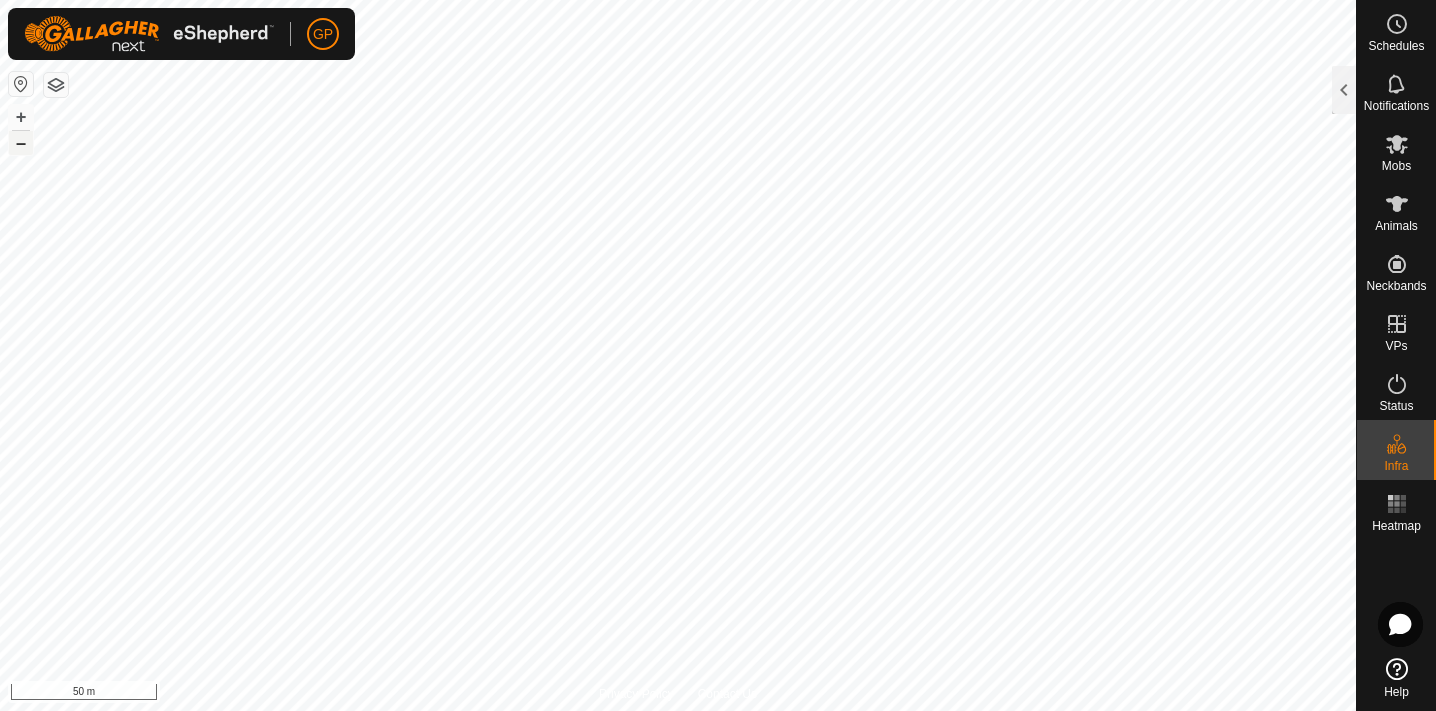 click on "–" at bounding box center [21, 143] 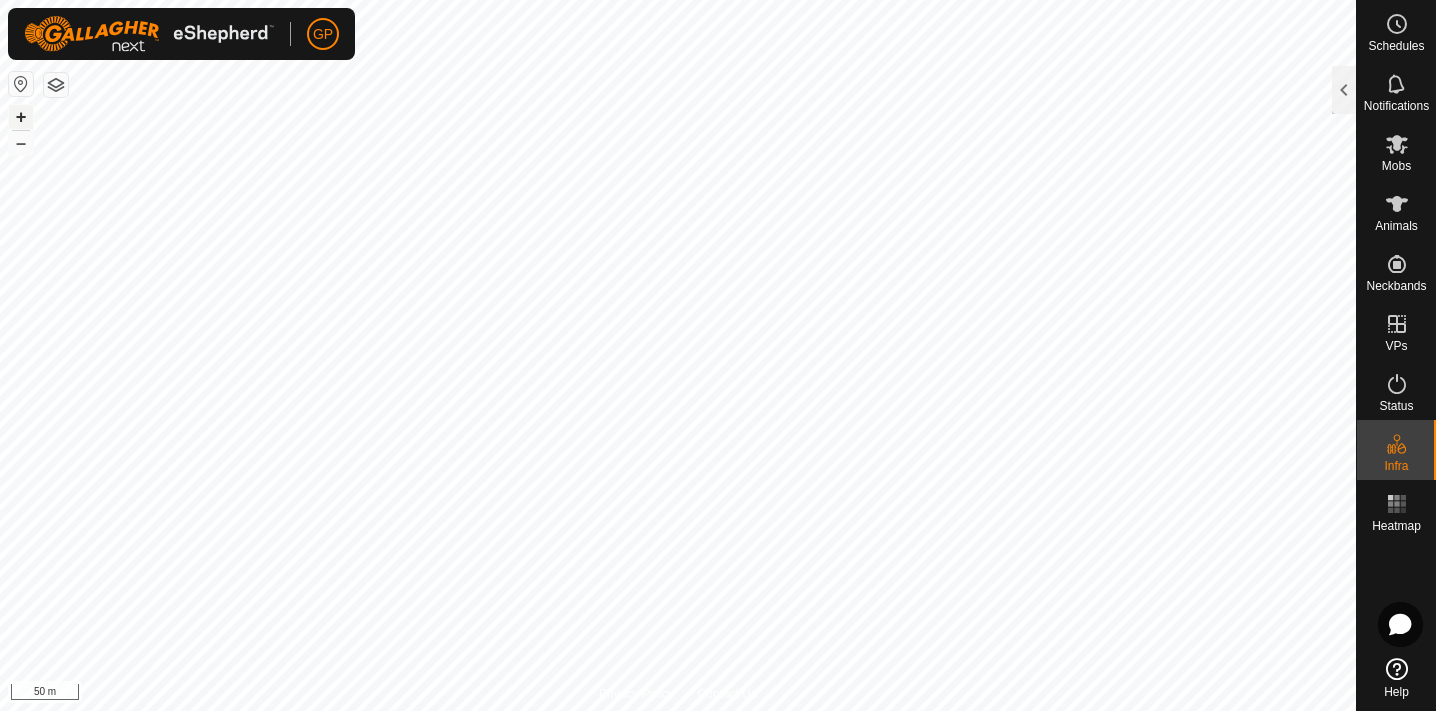 click on "+" at bounding box center (21, 117) 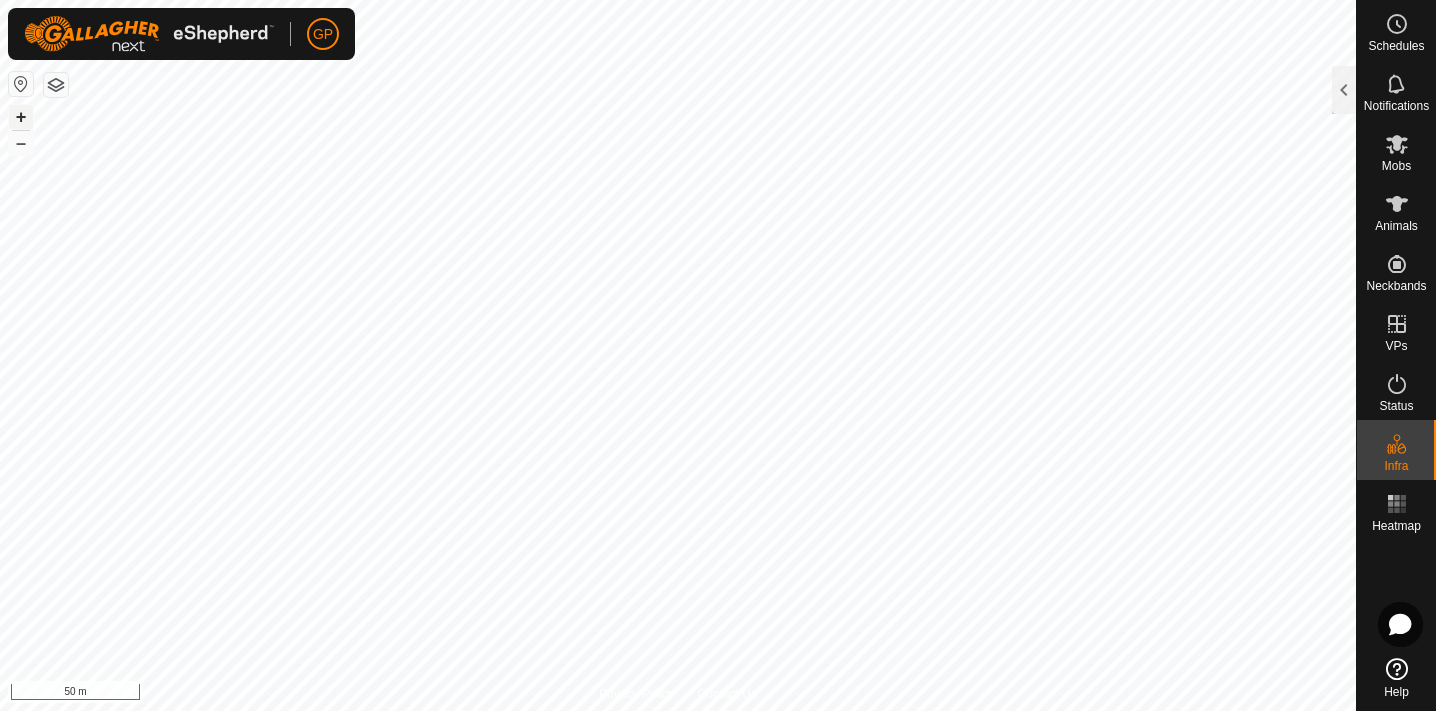 click on "+" at bounding box center (21, 117) 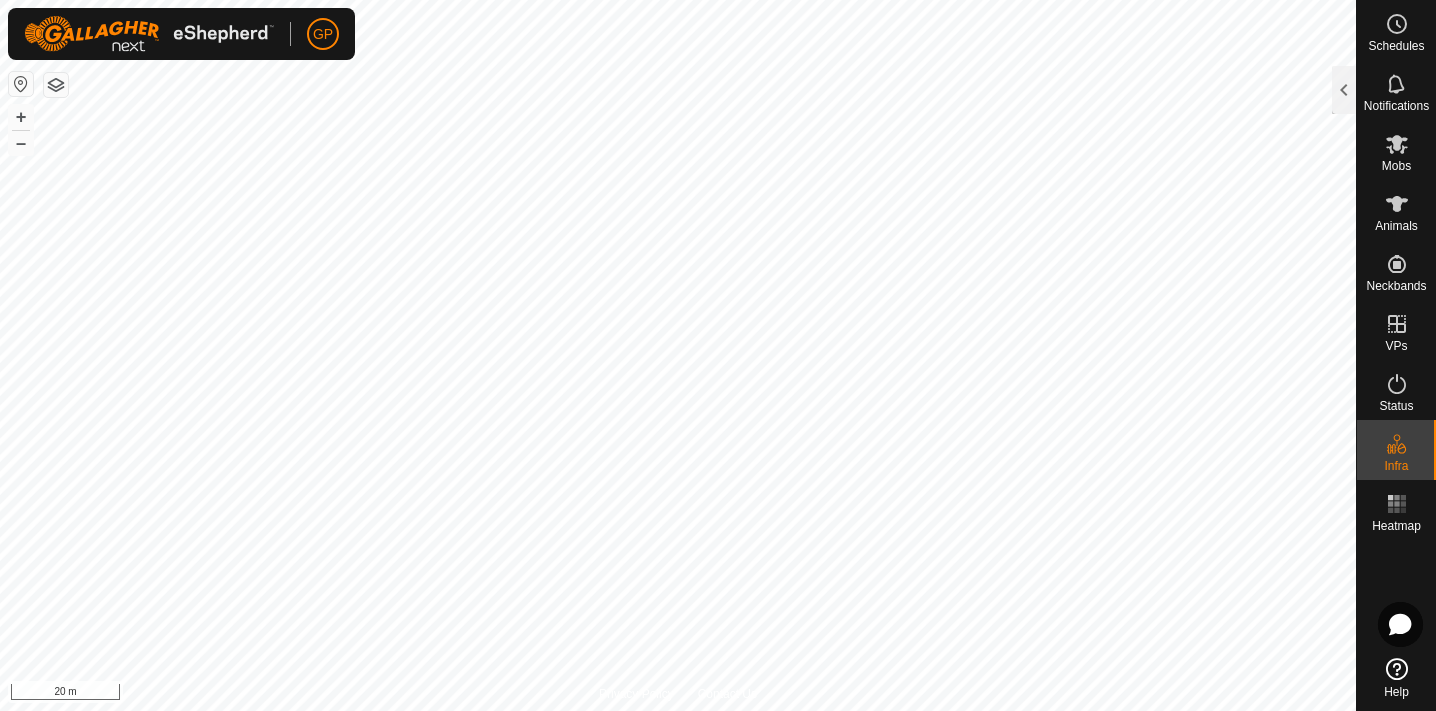 click on "GP Schedules Notifications Mobs Animals Neckbands VPs Status Infra Heatmap Help Privacy Policy Contact Us
WP 20
Type:   dam
Capacity:  3000L
Water Level:  100%
Drinkable:  Yes
+ – ⇧ i 20 m  Graves Paddock  Area 3.13 ha  Watering Points 1 Notes Delete  Upload   Edit   Create" at bounding box center (718, 355) 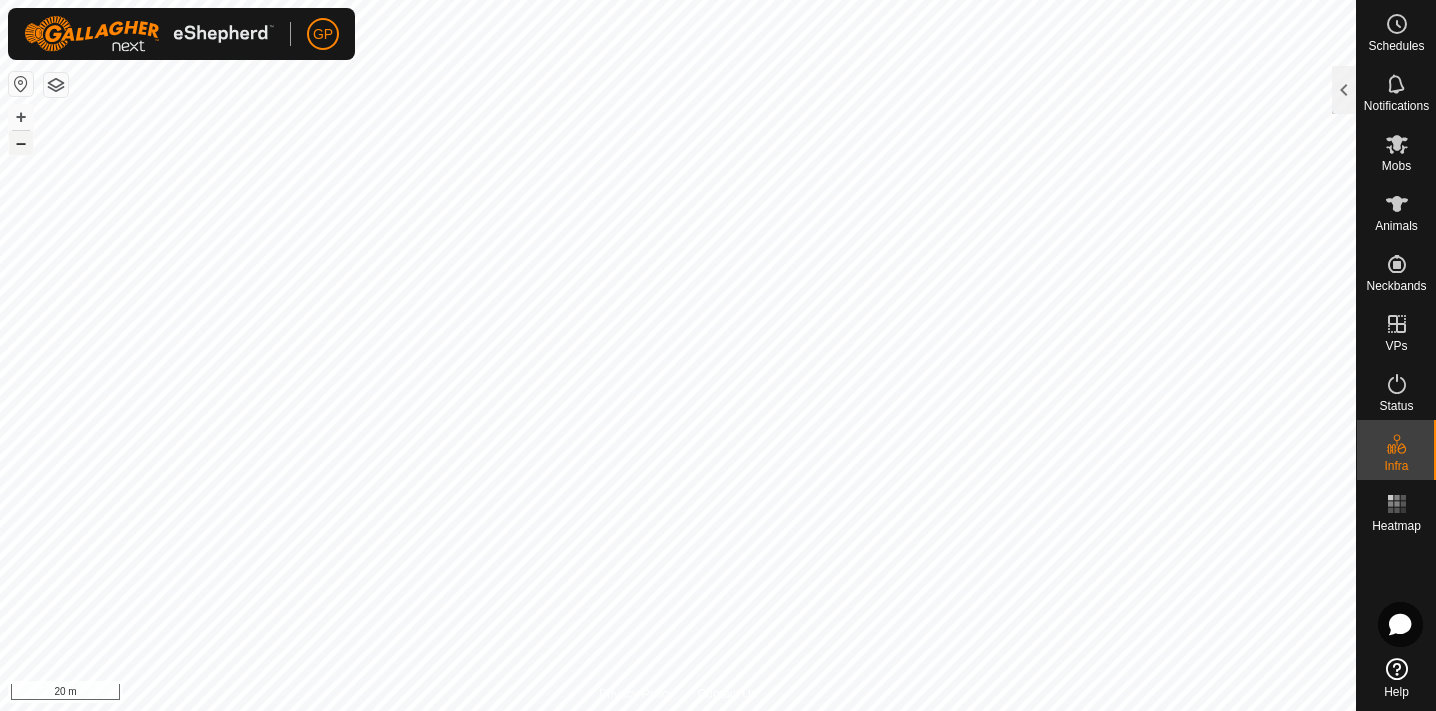 click on "–" at bounding box center (21, 143) 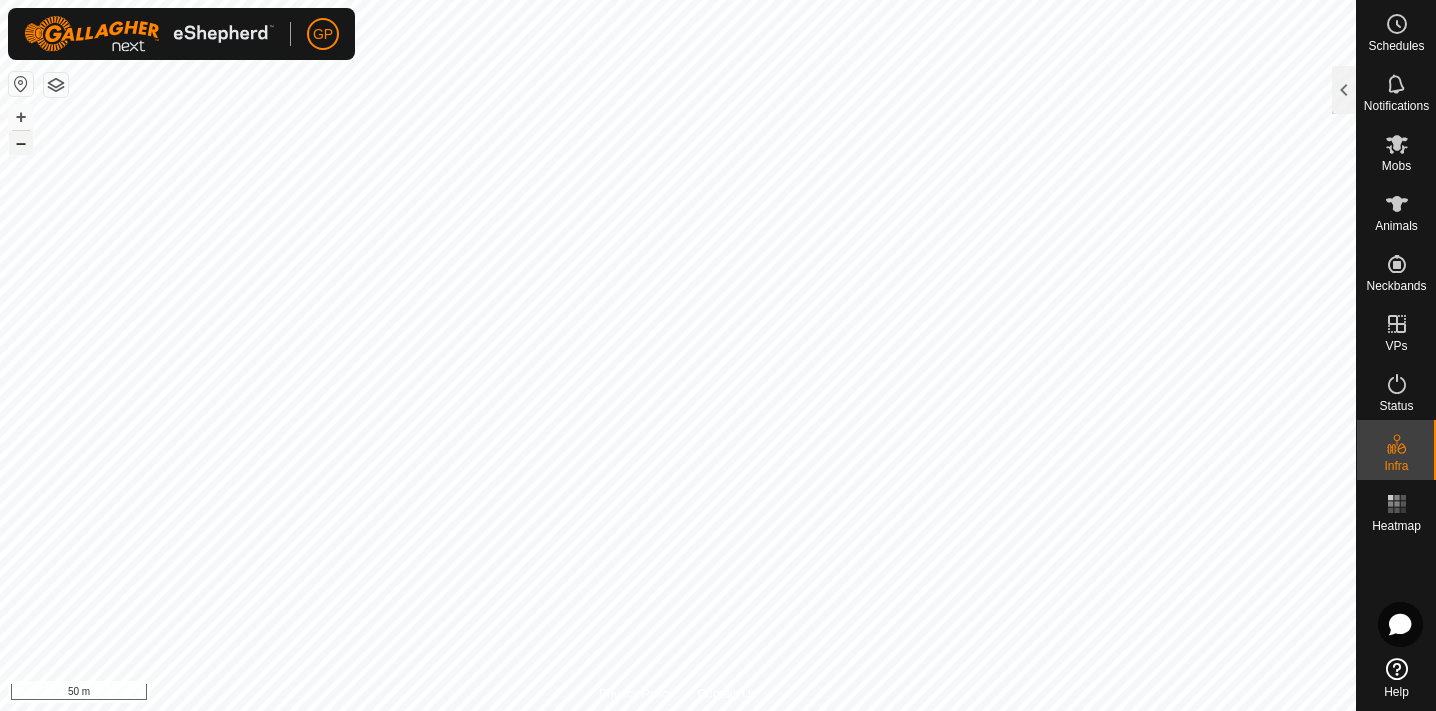 click on "–" at bounding box center [21, 143] 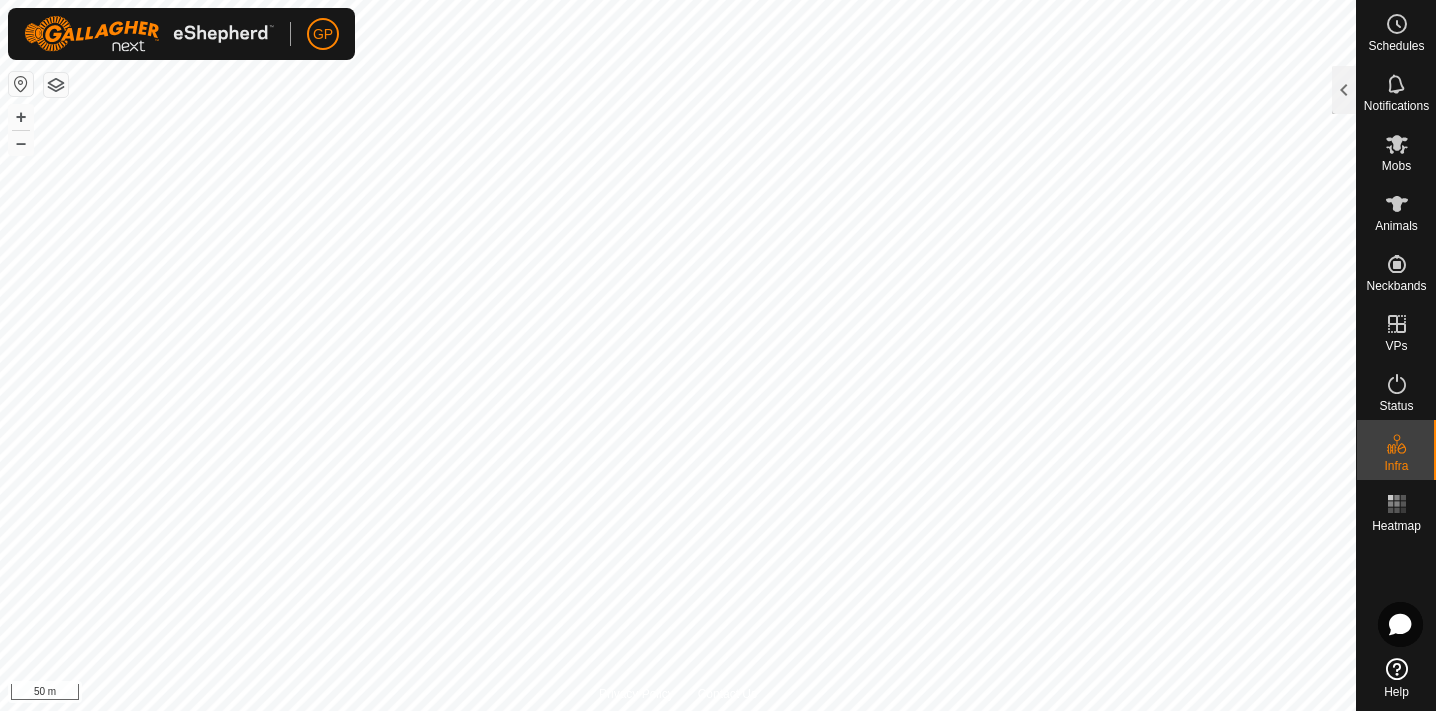 click on "GP Schedules Notifications Mobs Animals Neckbands VPs Status Infra Heatmap Help Privacy Policy Contact Us
WP 20
Type:   dam
Capacity:  3000L
Water Level:  100%
Drinkable:  Yes
+ – ⇧ i 50 m  Graves Paddock  Area 3.13 ha  Watering Points 1 Notes Delete  Upload   Edit   Create" at bounding box center (718, 355) 